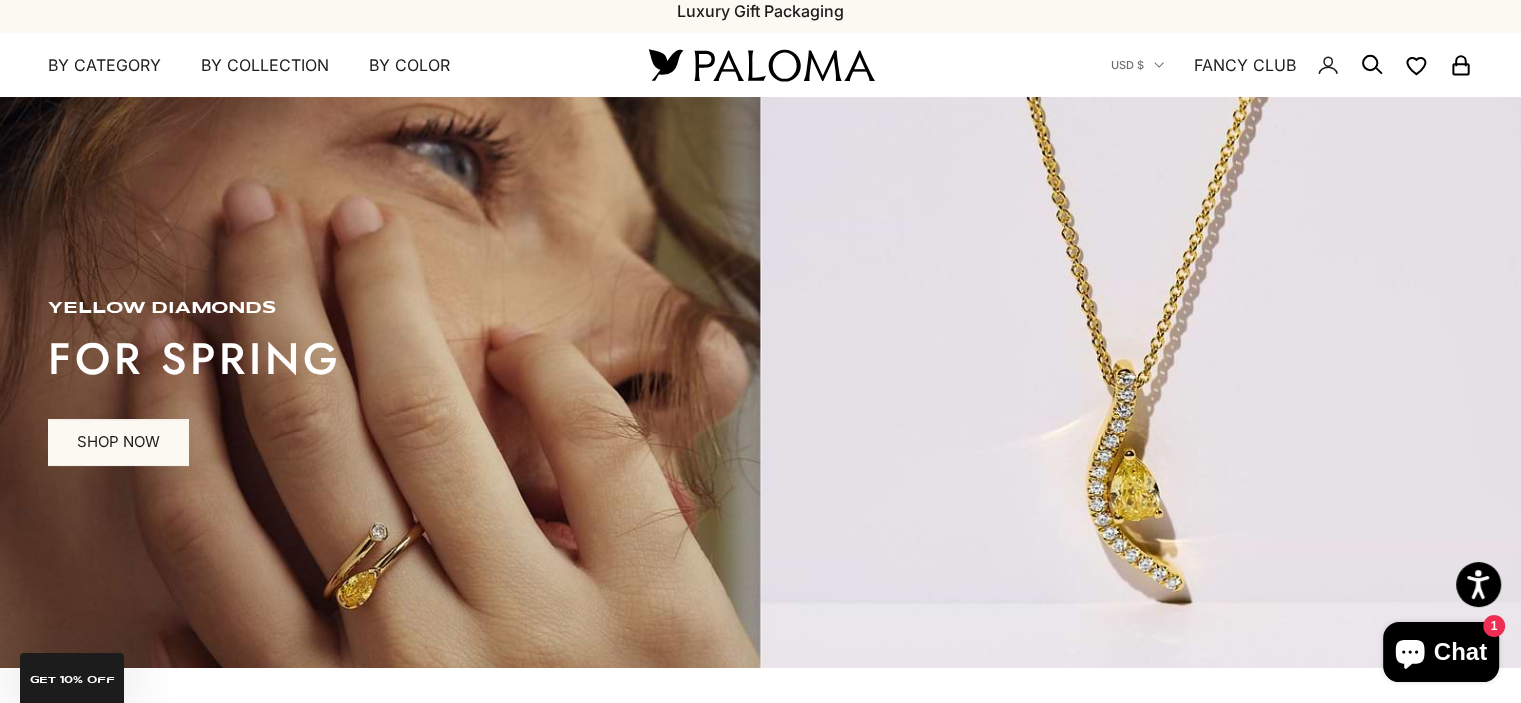 scroll, scrollTop: 0, scrollLeft: 0, axis: both 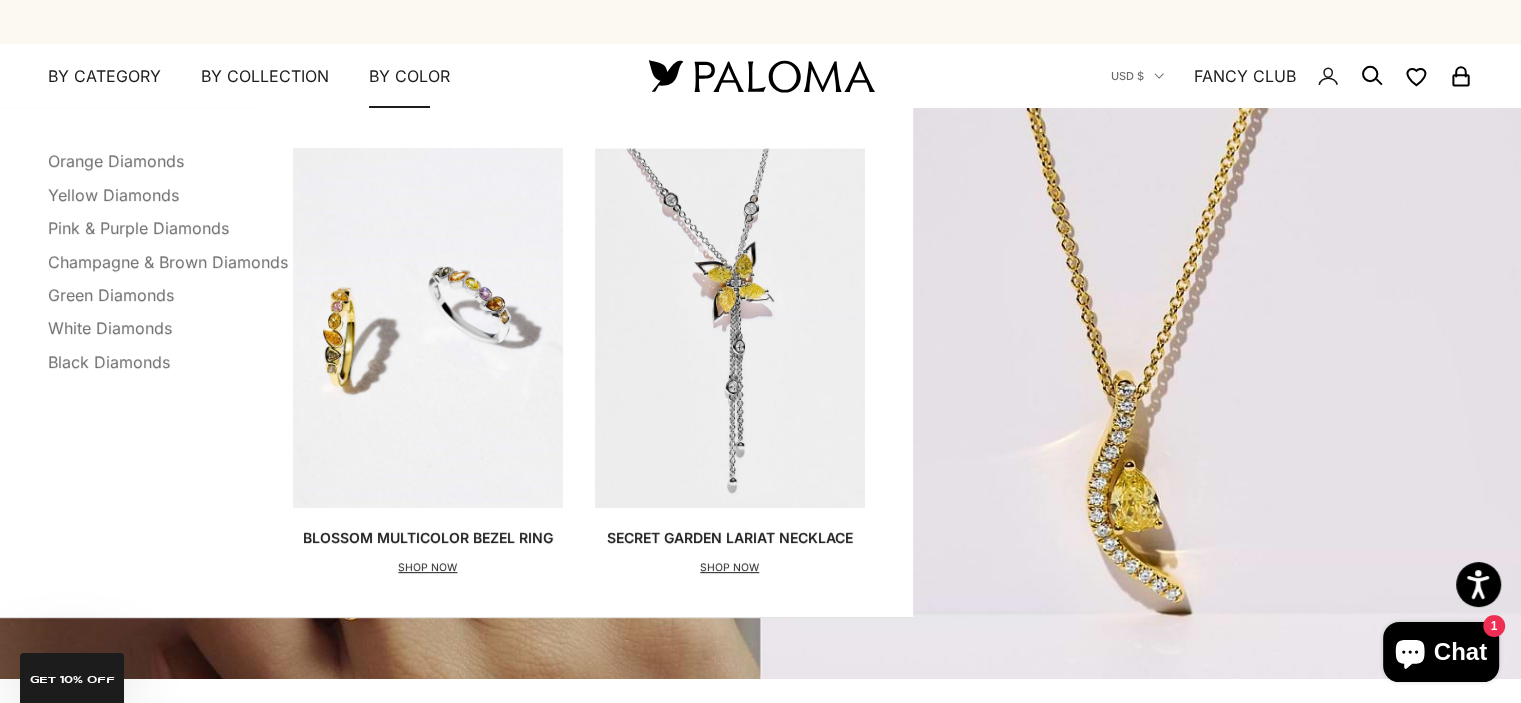 click on "By Color" at bounding box center [409, 77] 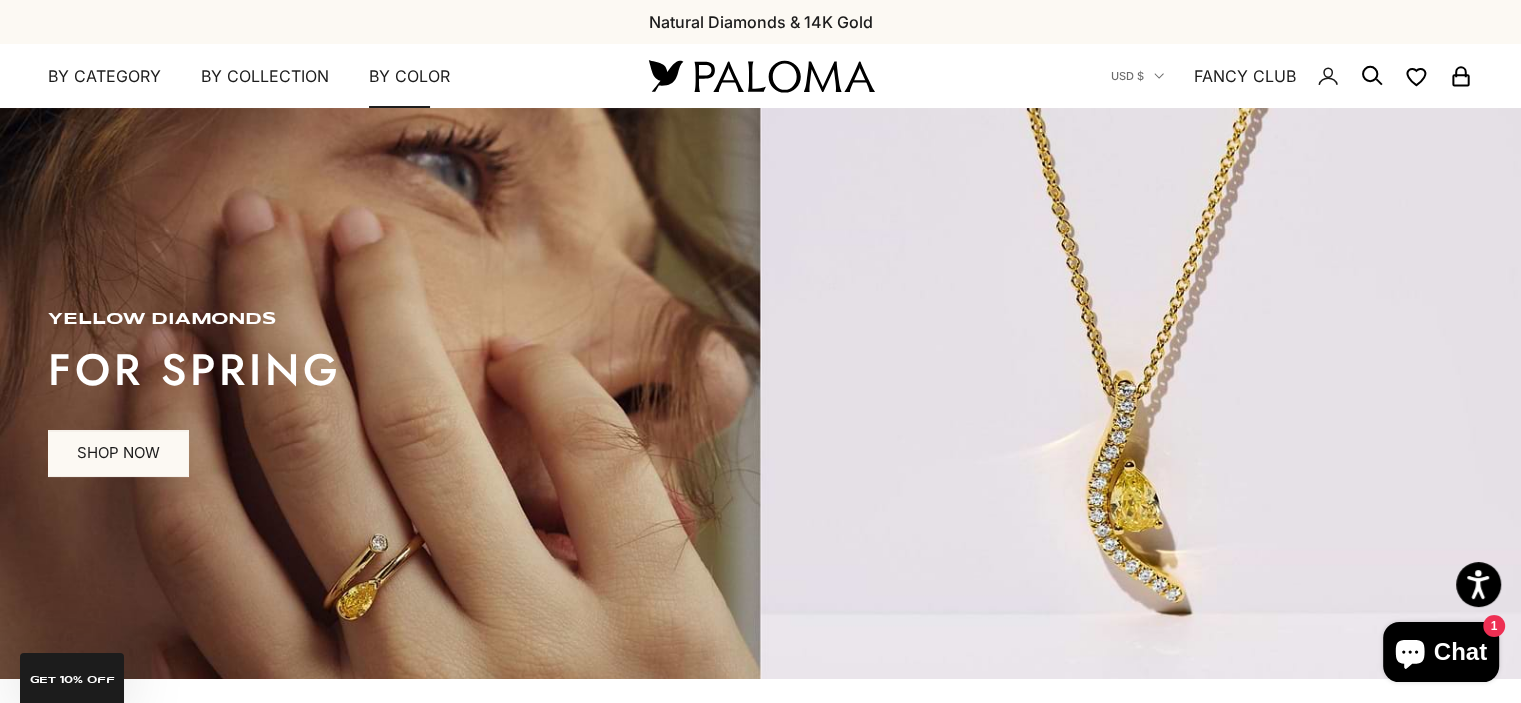 click on "By Color" at bounding box center [409, 77] 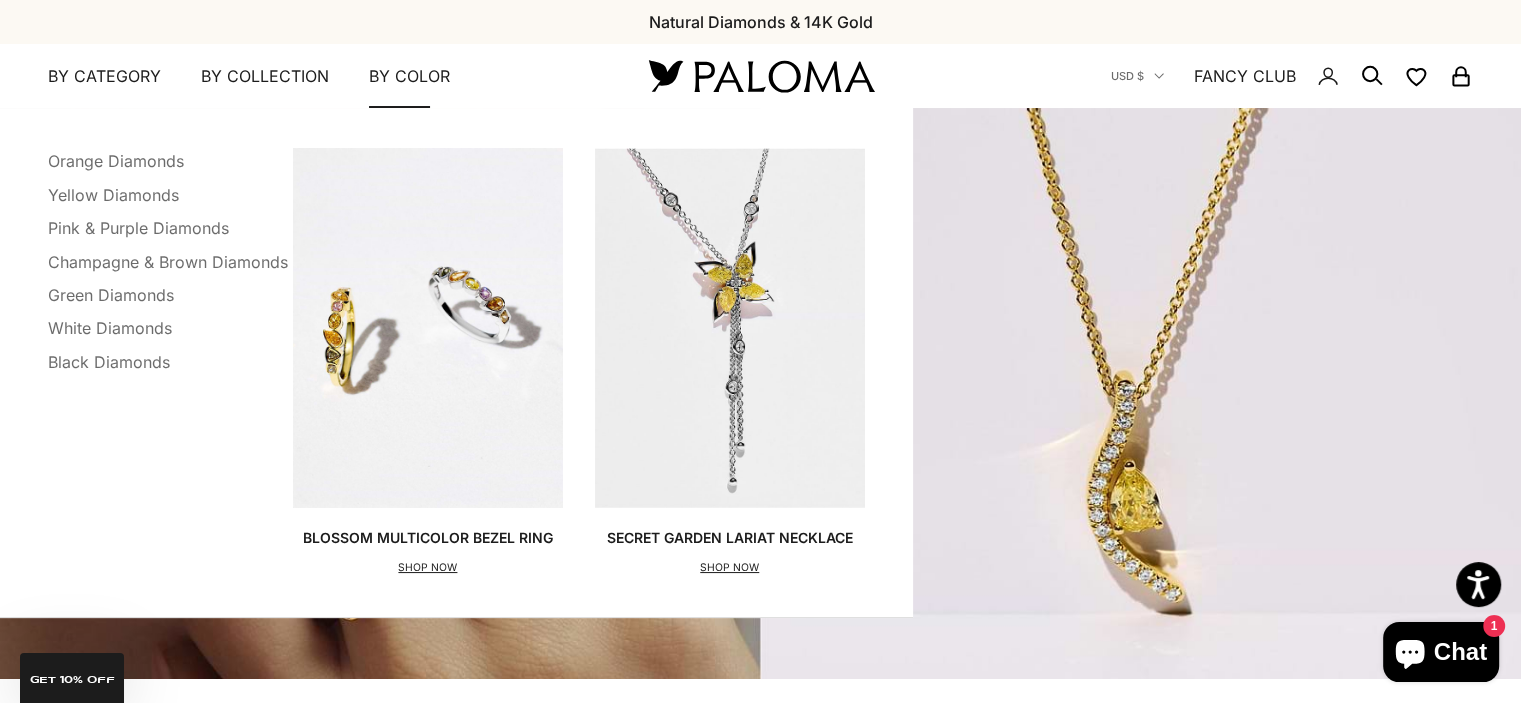 click on "By Color" at bounding box center (409, 77) 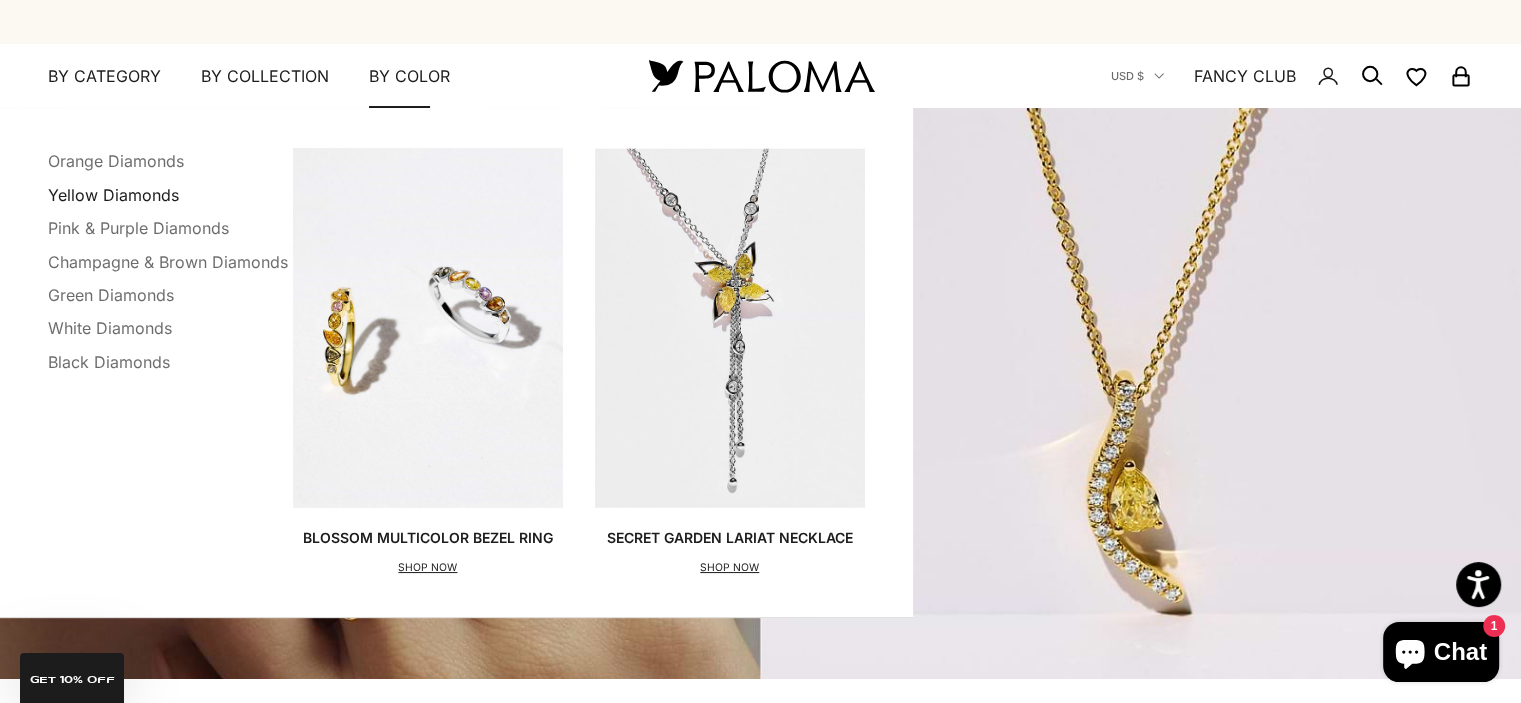 click on "Yellow Diamonds" at bounding box center (113, 195) 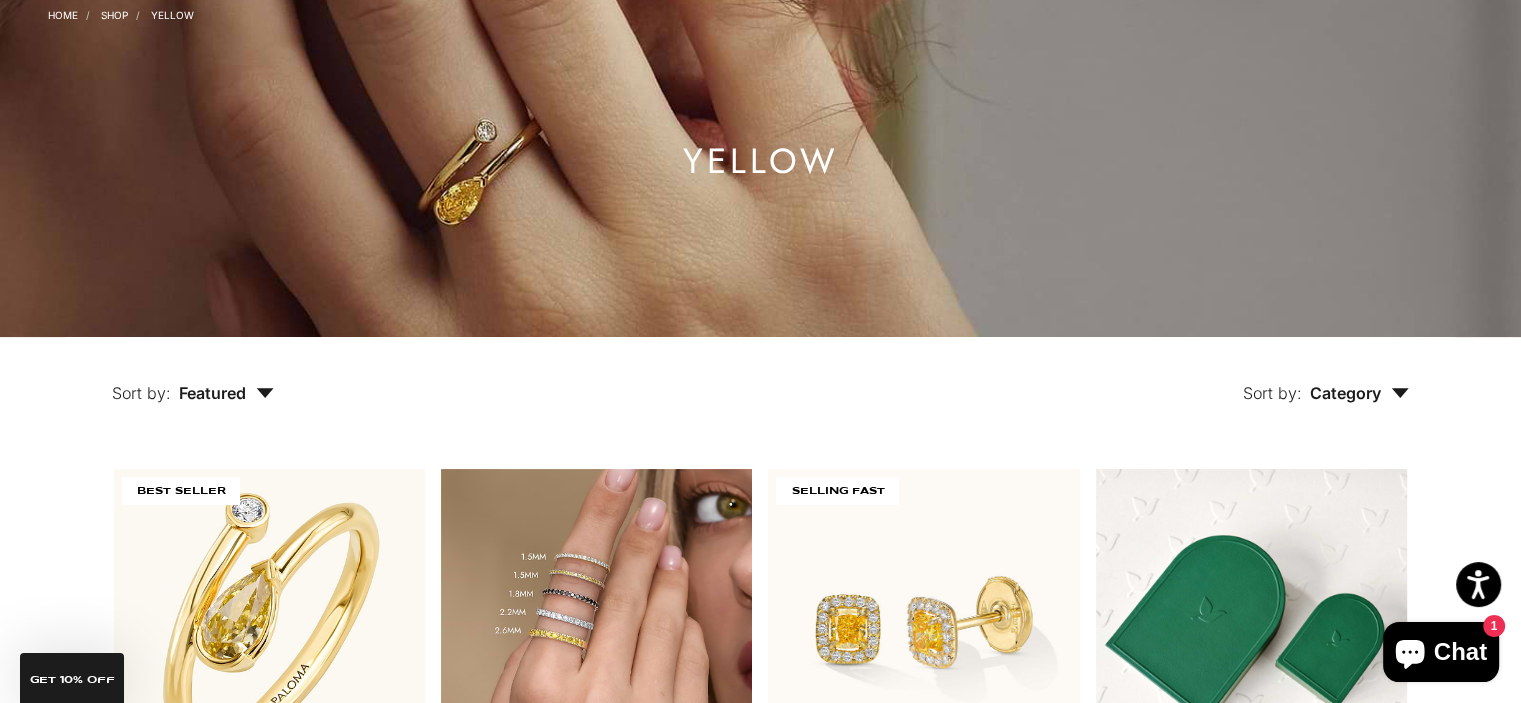 scroll, scrollTop: 300, scrollLeft: 0, axis: vertical 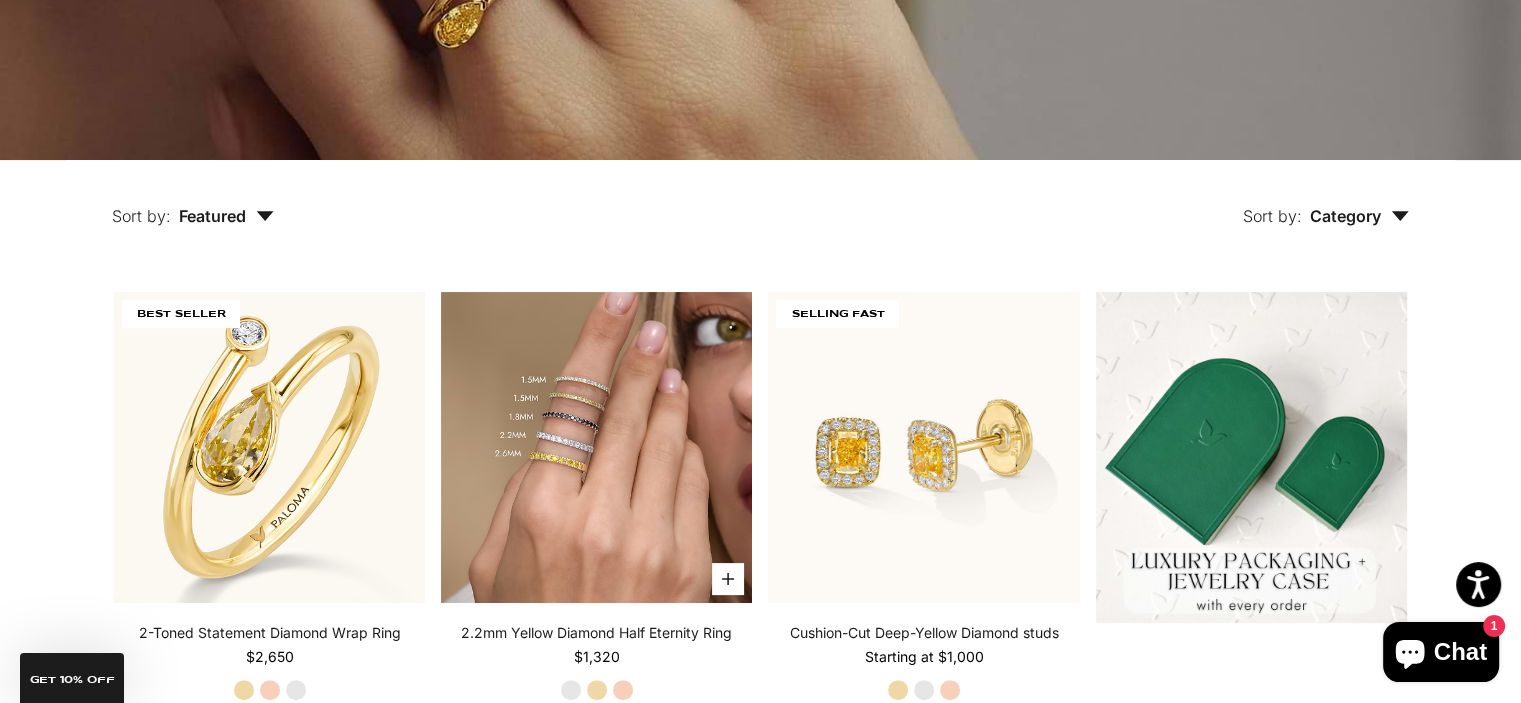 click at bounding box center [596, 447] 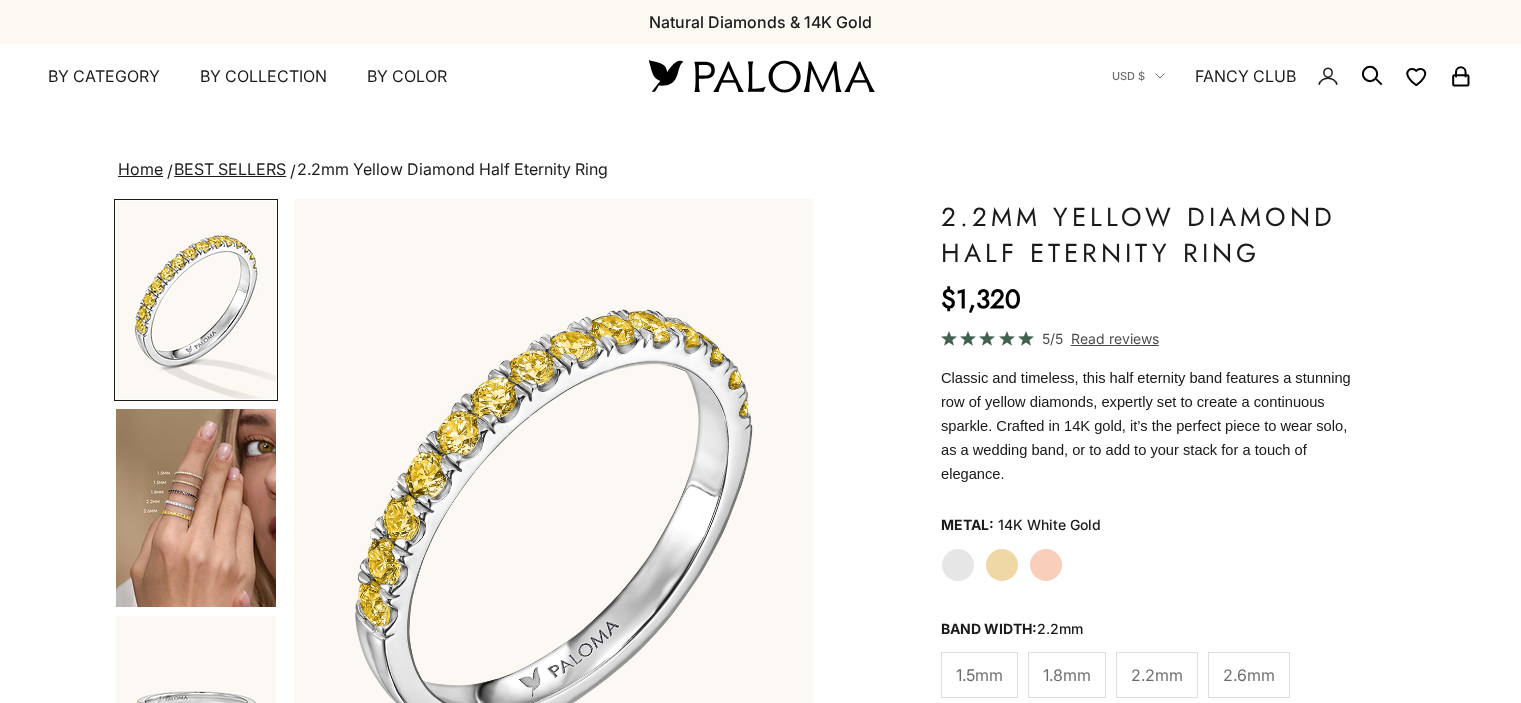scroll, scrollTop: 0, scrollLeft: 0, axis: both 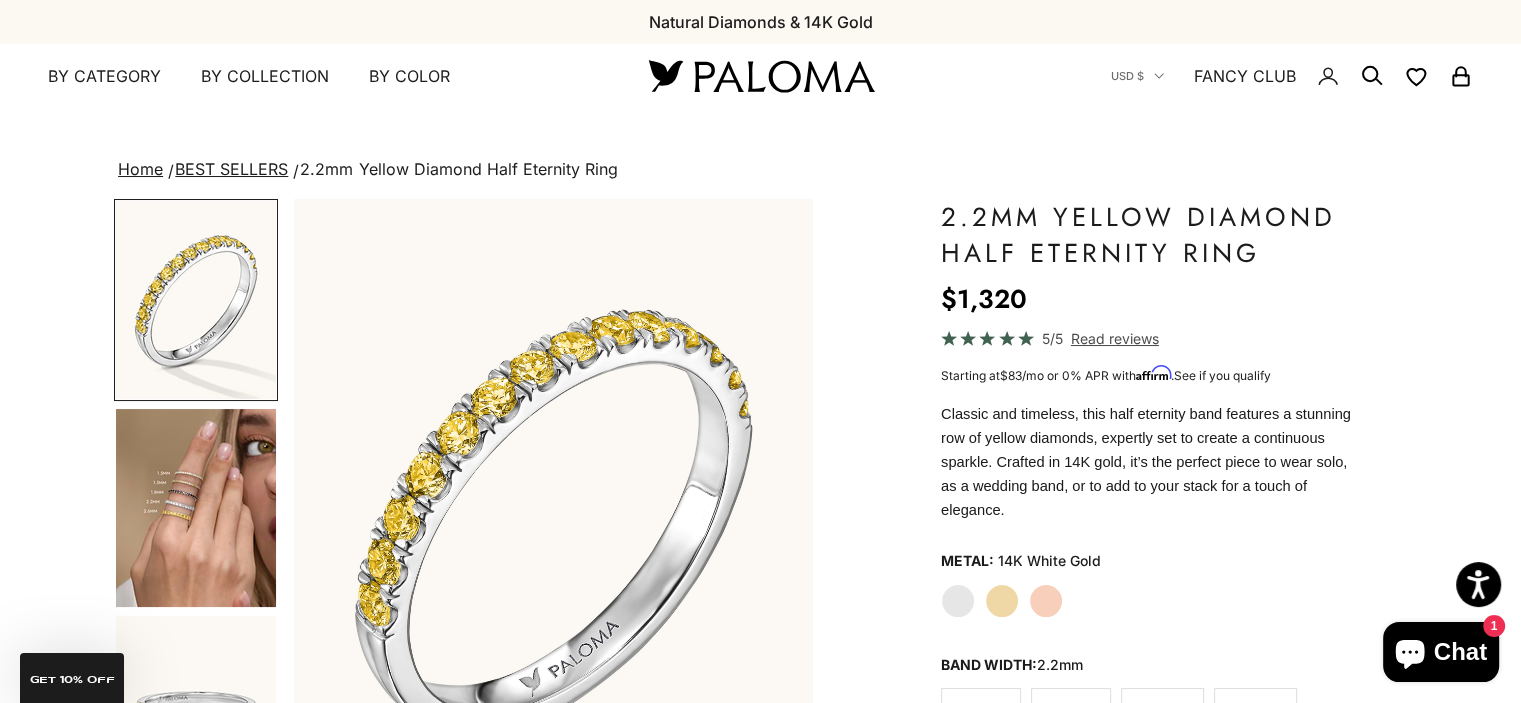 click on "Yellow Gold" 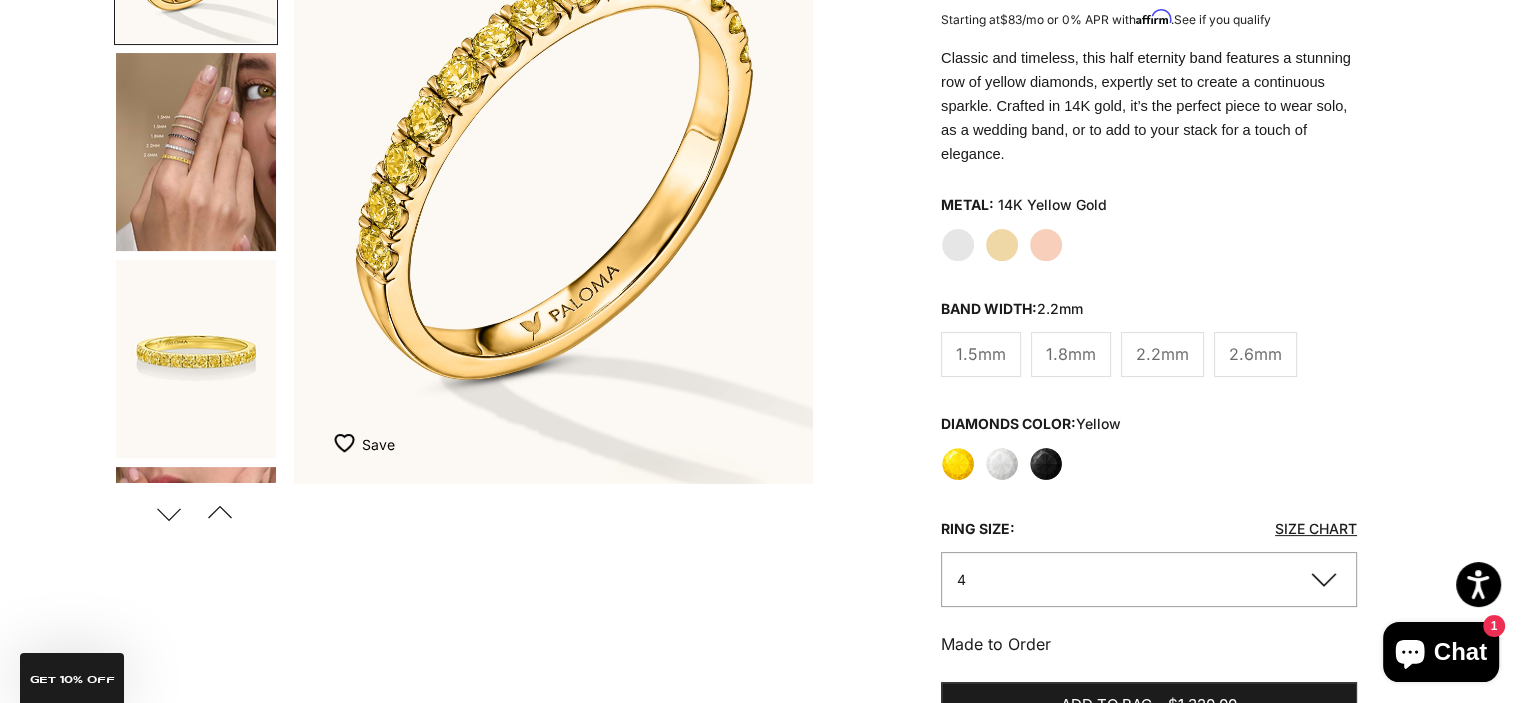 scroll, scrollTop: 500, scrollLeft: 0, axis: vertical 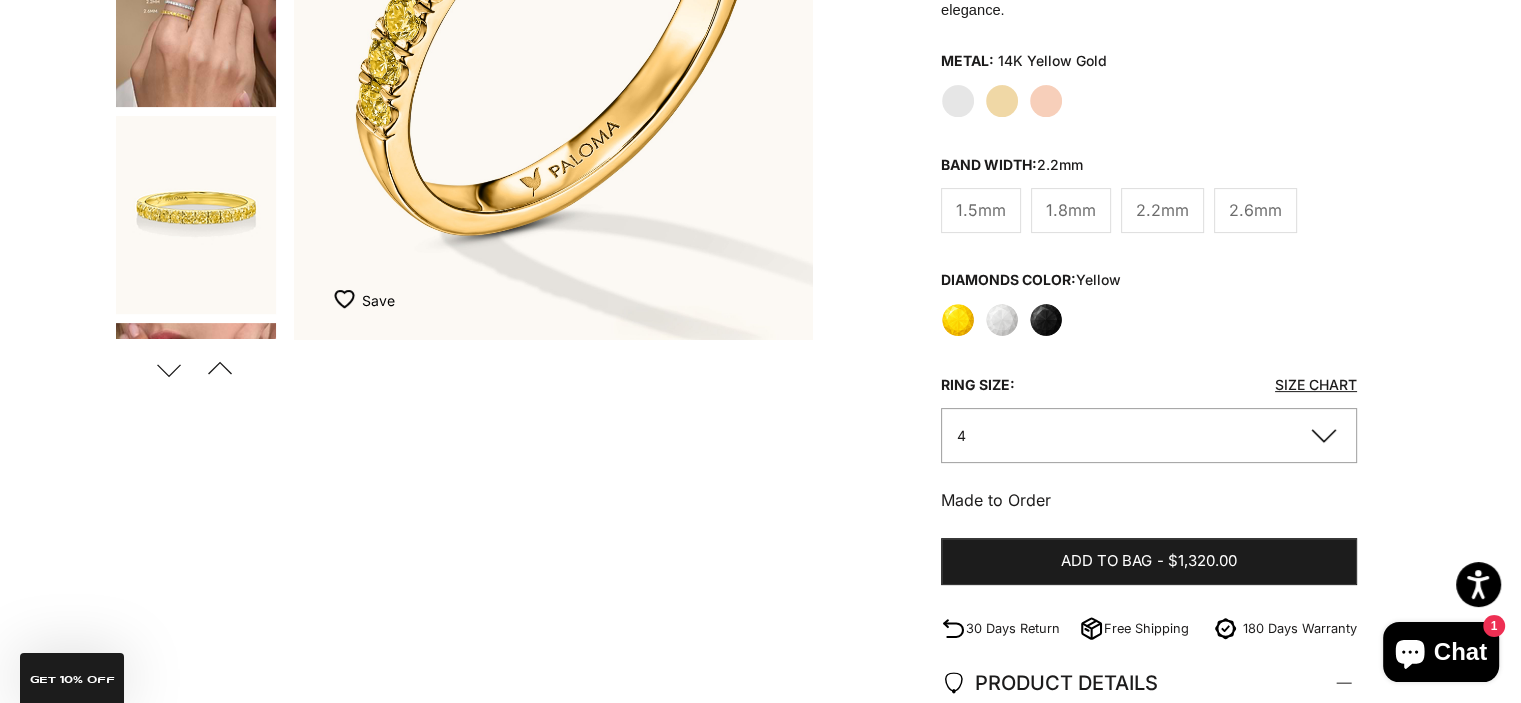 click on "4" 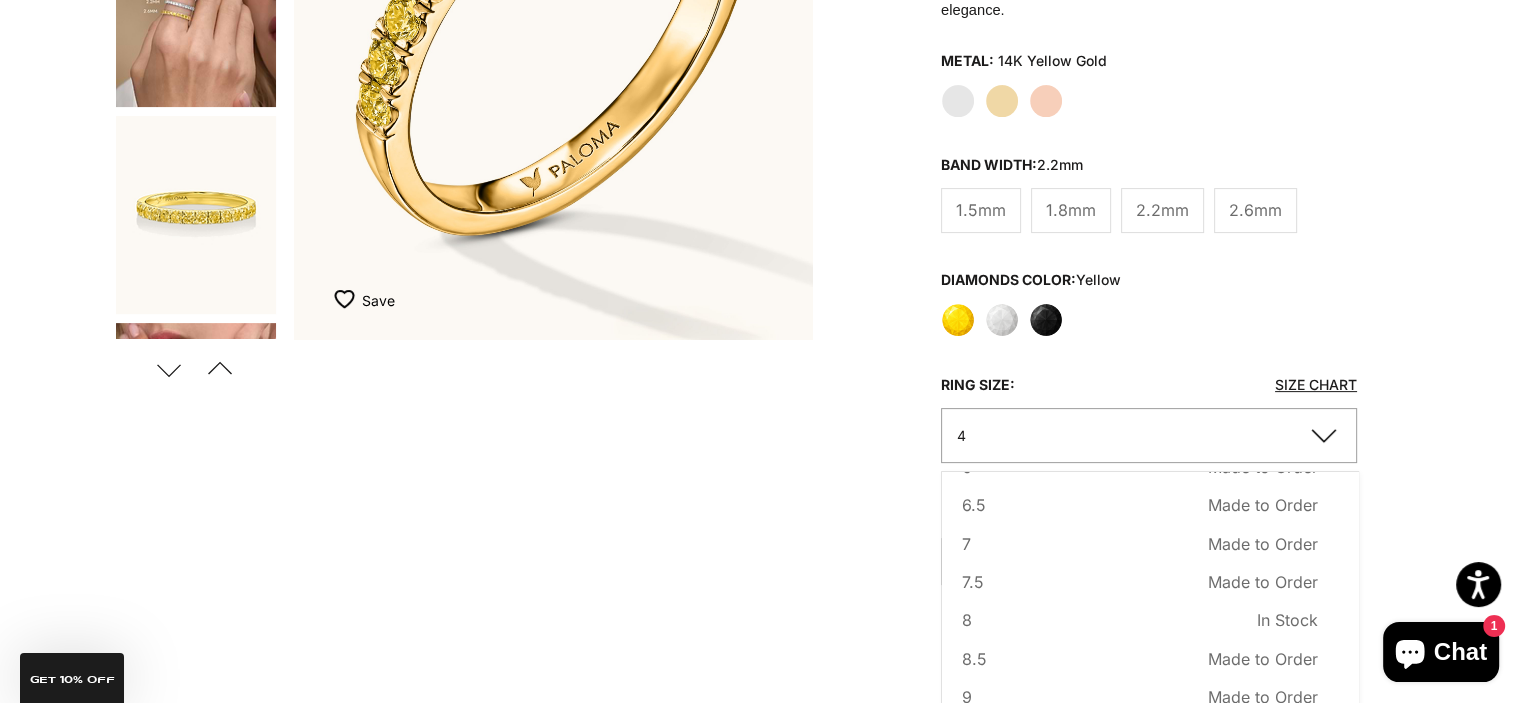 scroll, scrollTop: 204, scrollLeft: 0, axis: vertical 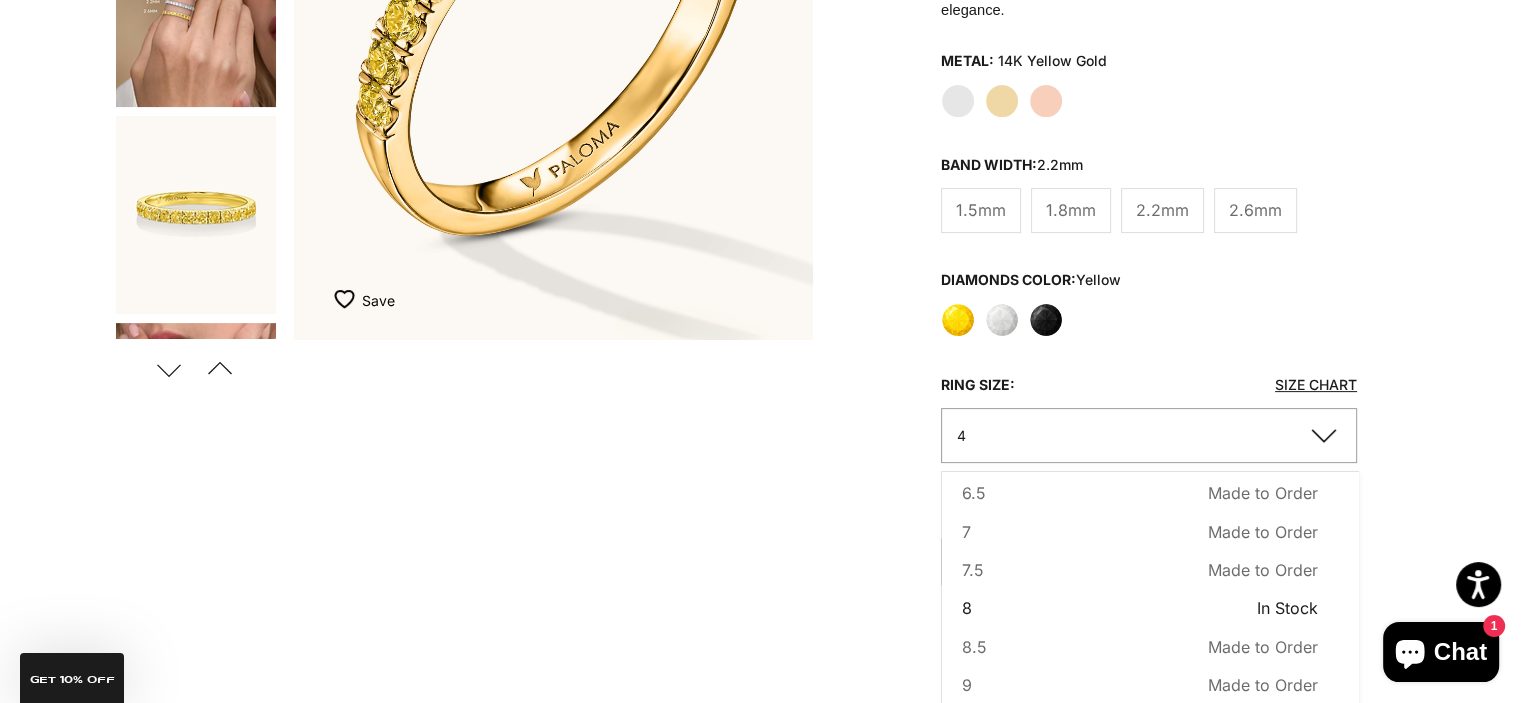 click on "8 In Stock Sold out" at bounding box center (1140, 608) 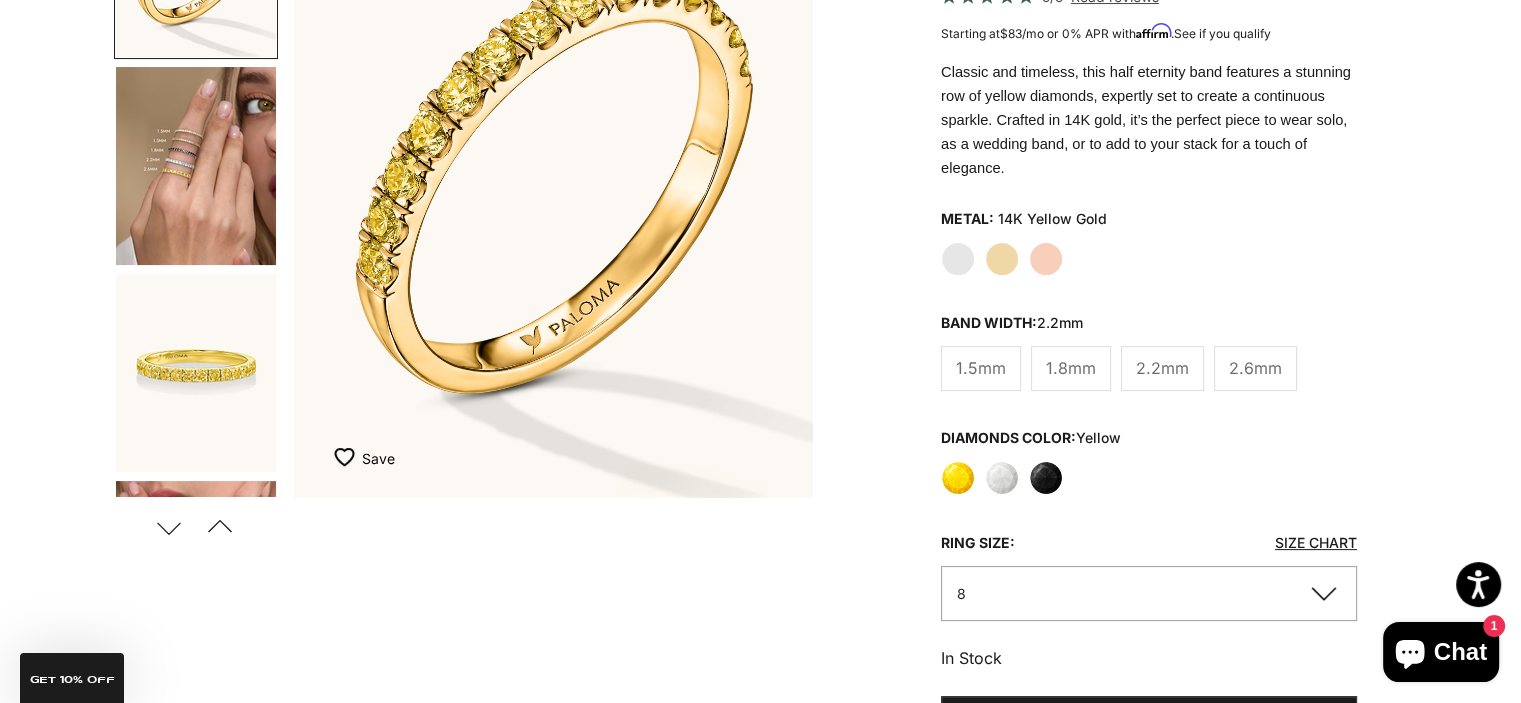 scroll, scrollTop: 300, scrollLeft: 0, axis: vertical 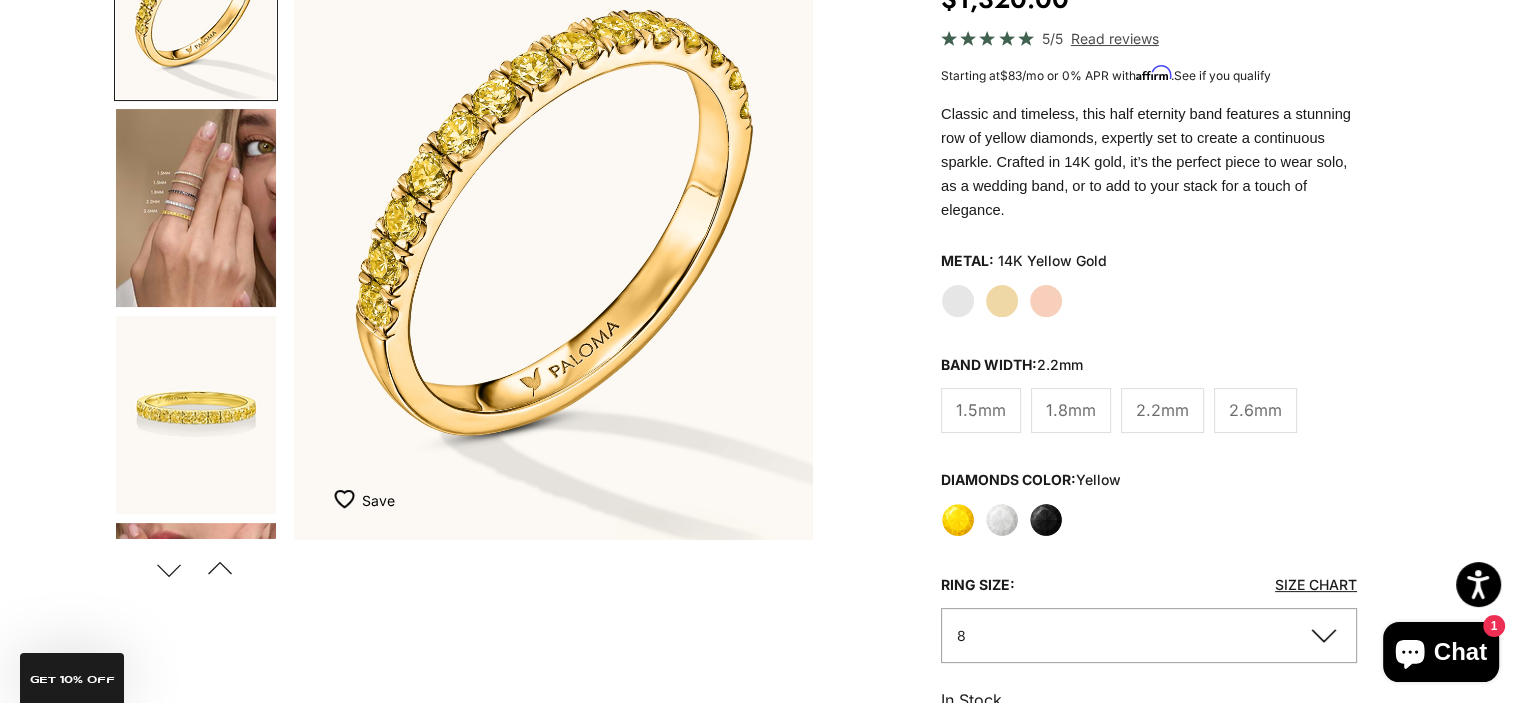 click on "Yellow" 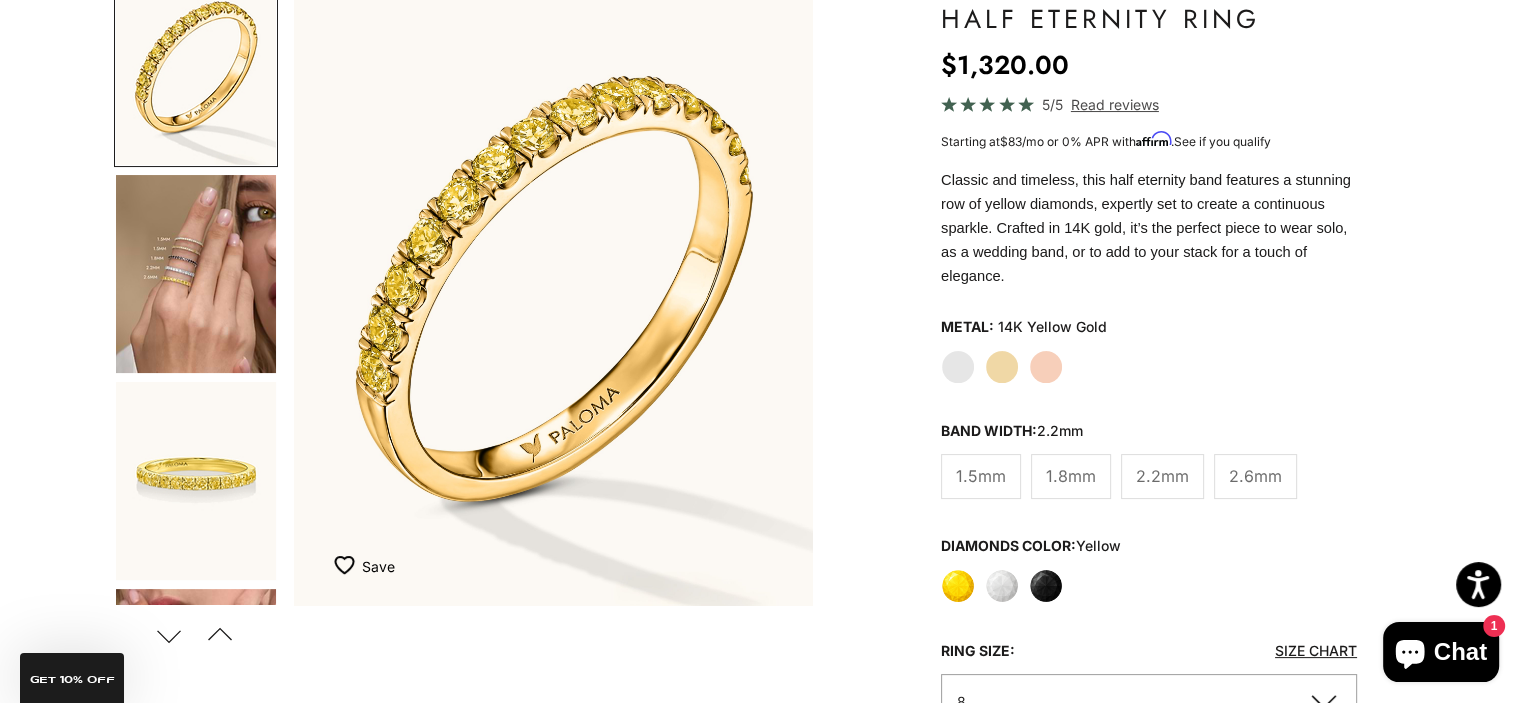 scroll, scrollTop: 200, scrollLeft: 0, axis: vertical 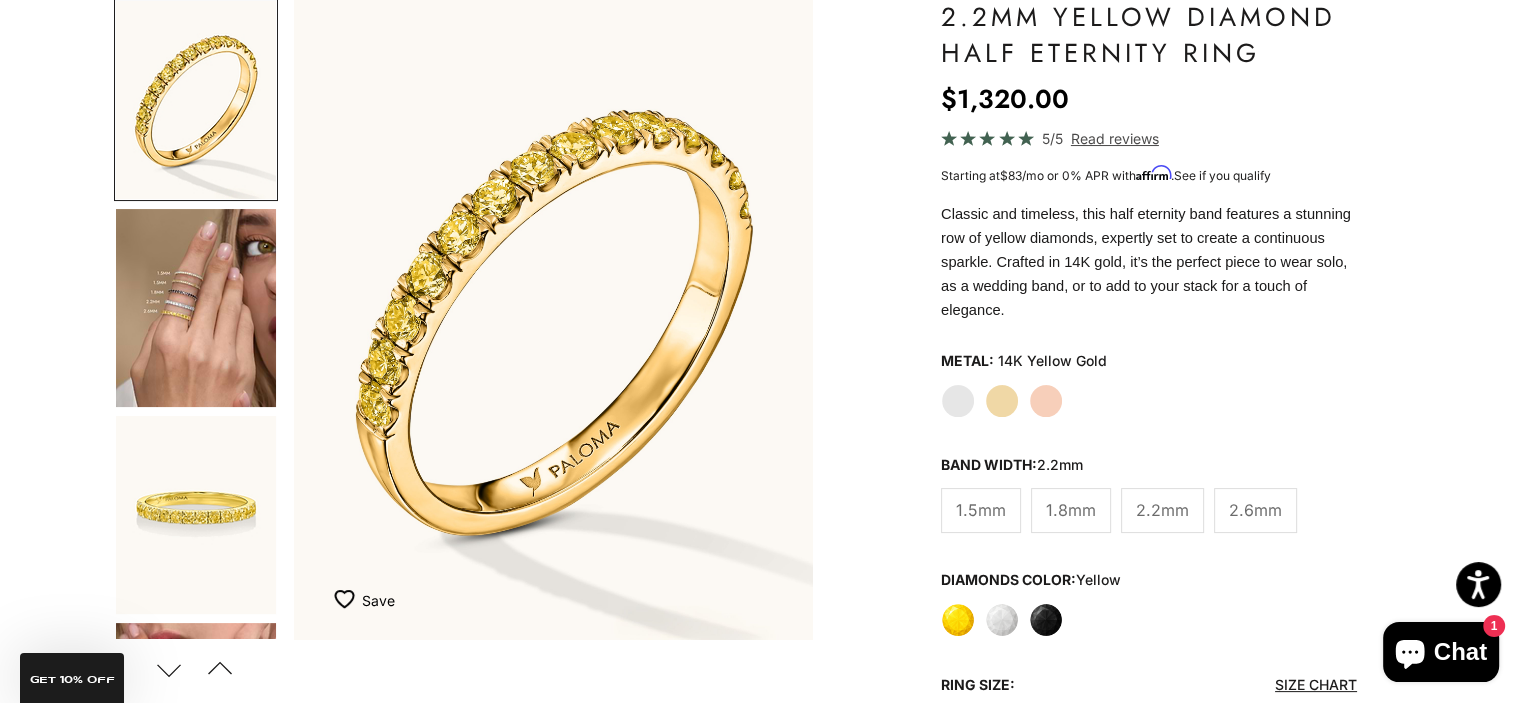 click on "2.6mm" 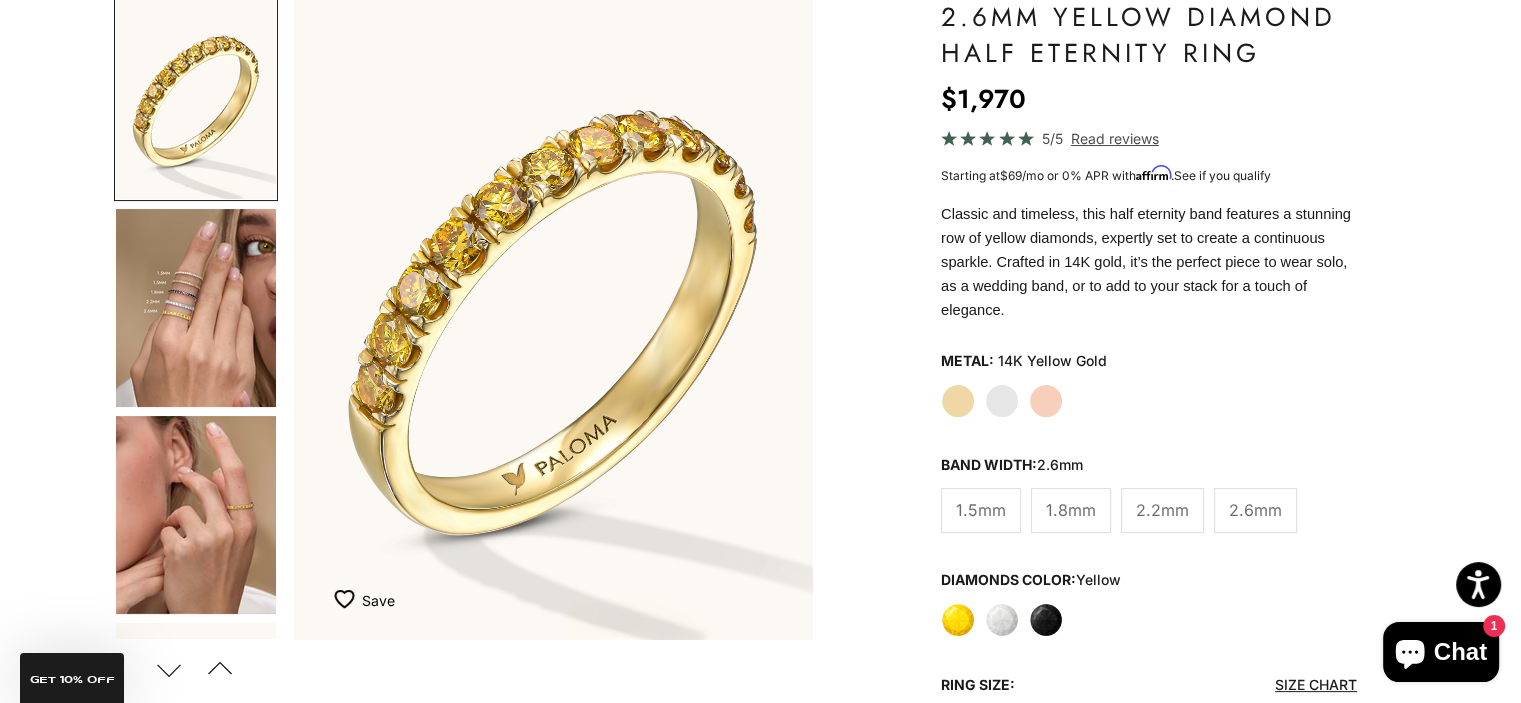 scroll, scrollTop: 100, scrollLeft: 0, axis: vertical 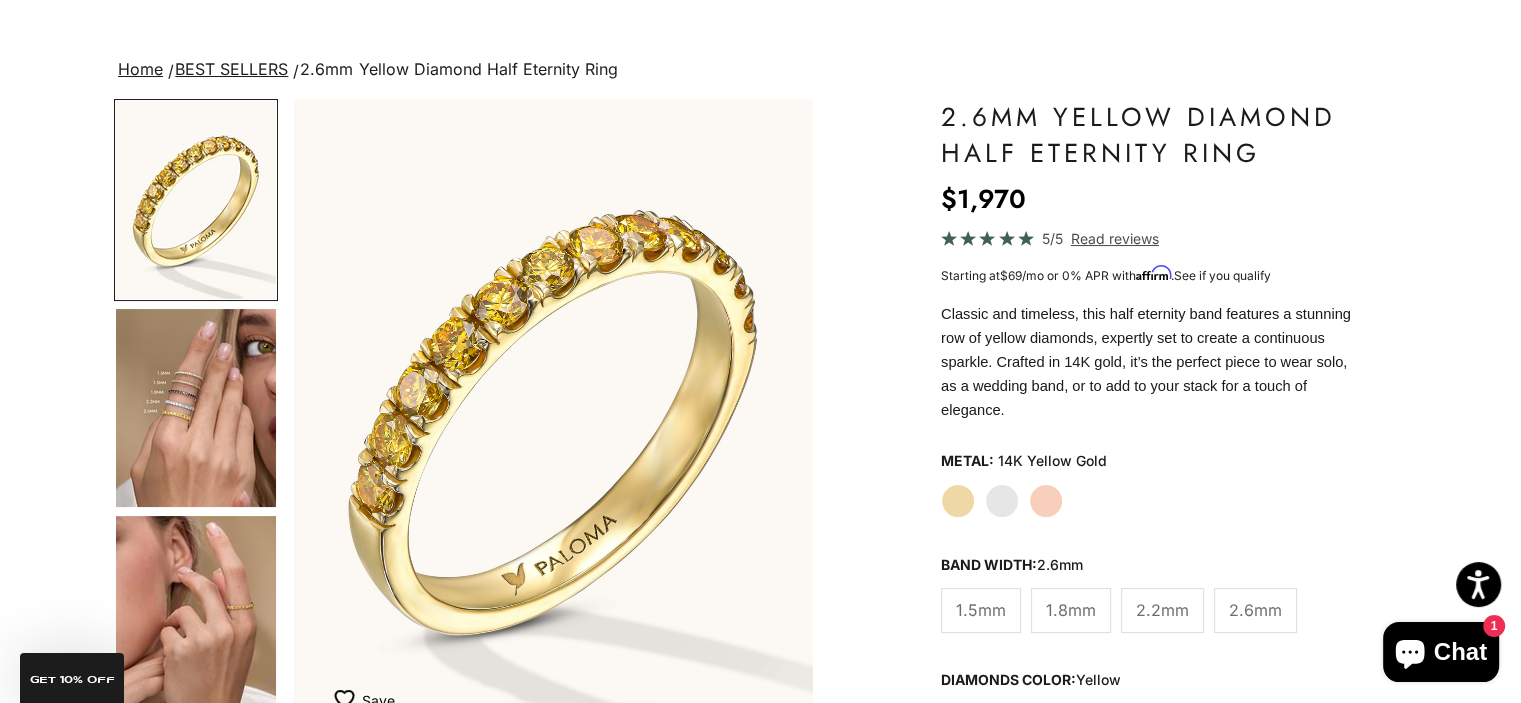 click on "2.2mm" 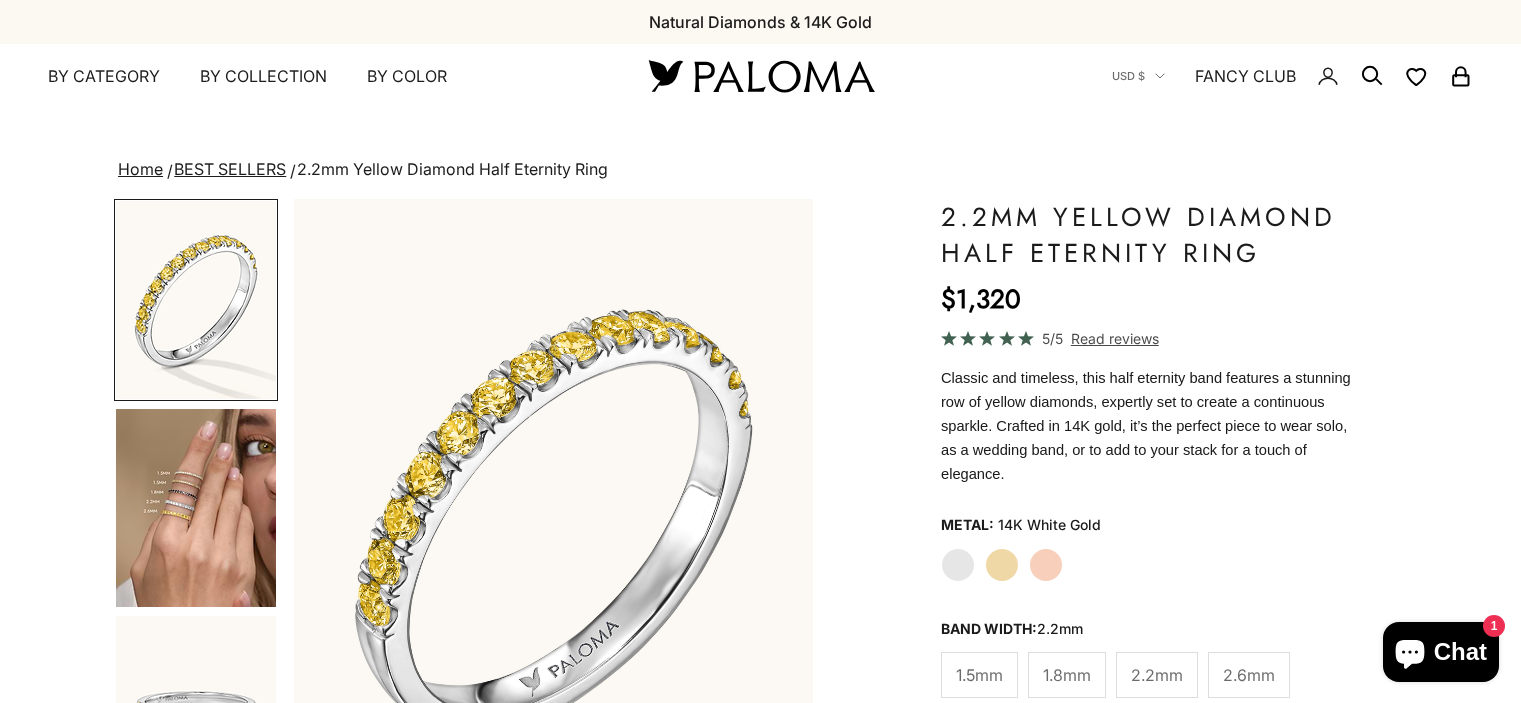 scroll, scrollTop: 0, scrollLeft: 0, axis: both 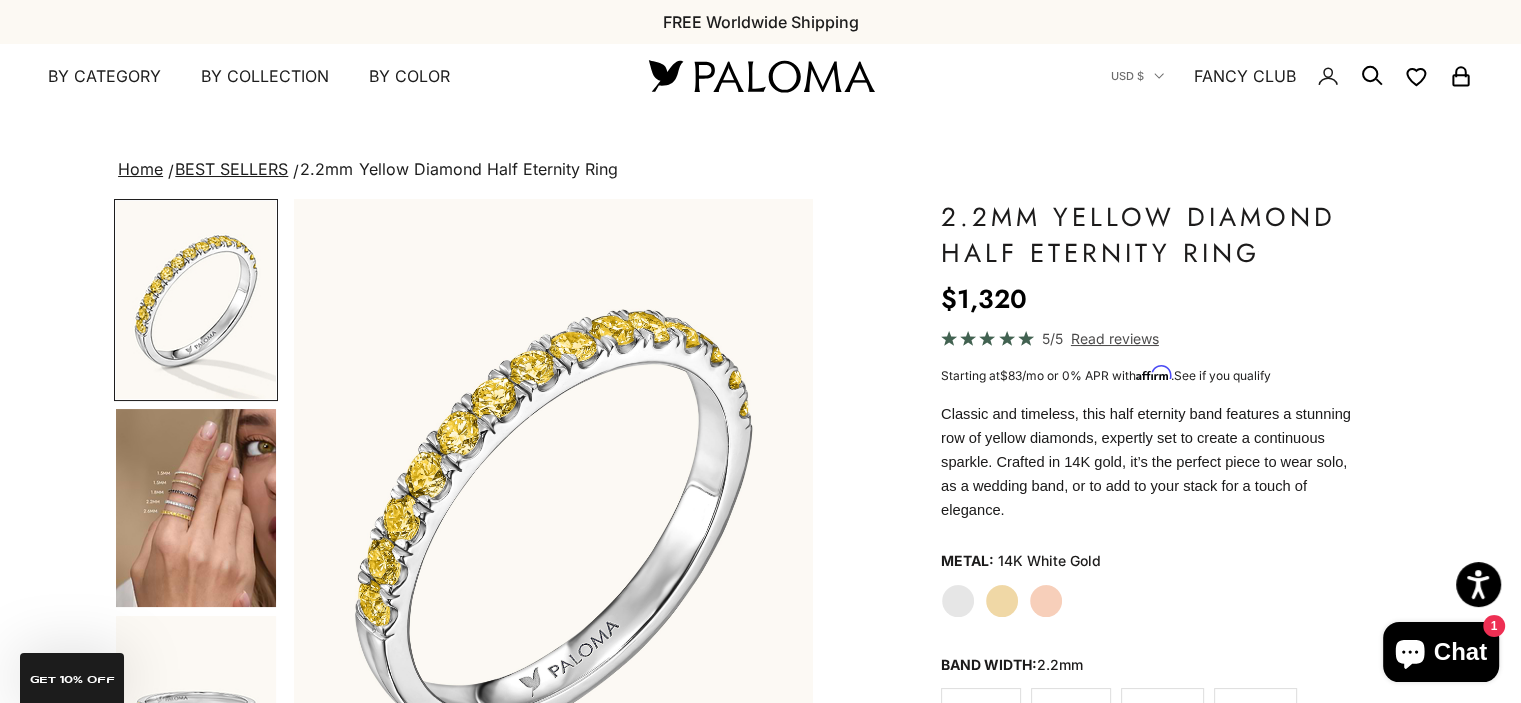 click at bounding box center [196, 508] 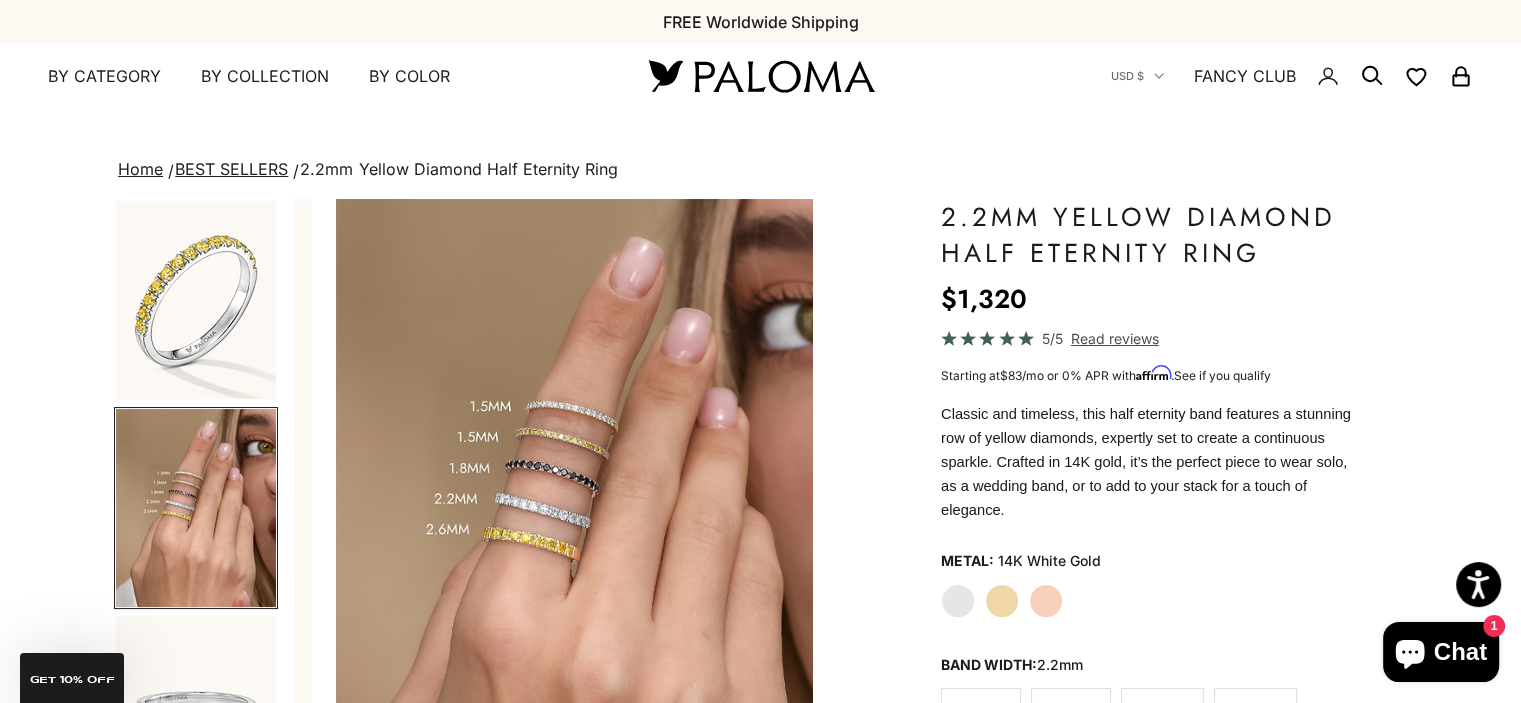 scroll, scrollTop: 0, scrollLeft: 543, axis: horizontal 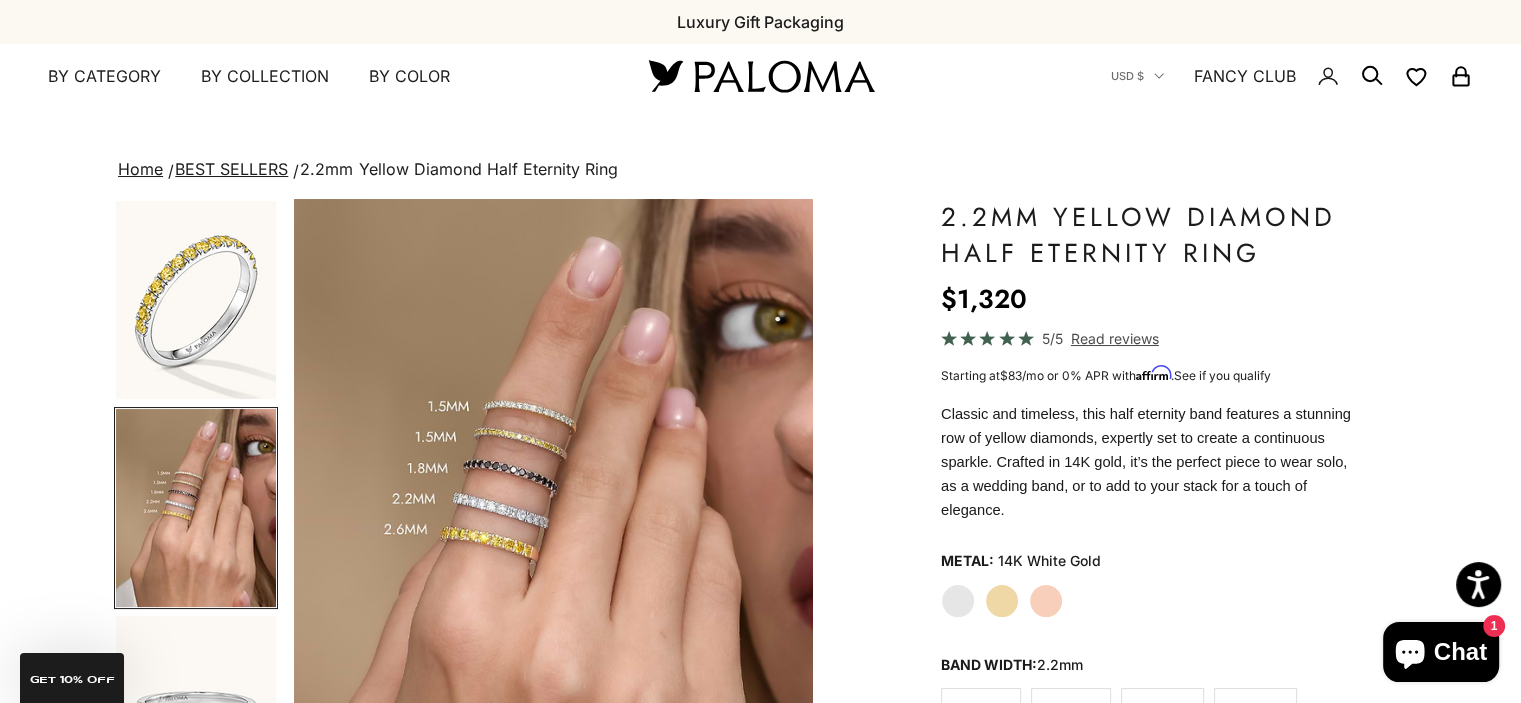 click at bounding box center (553, 519) 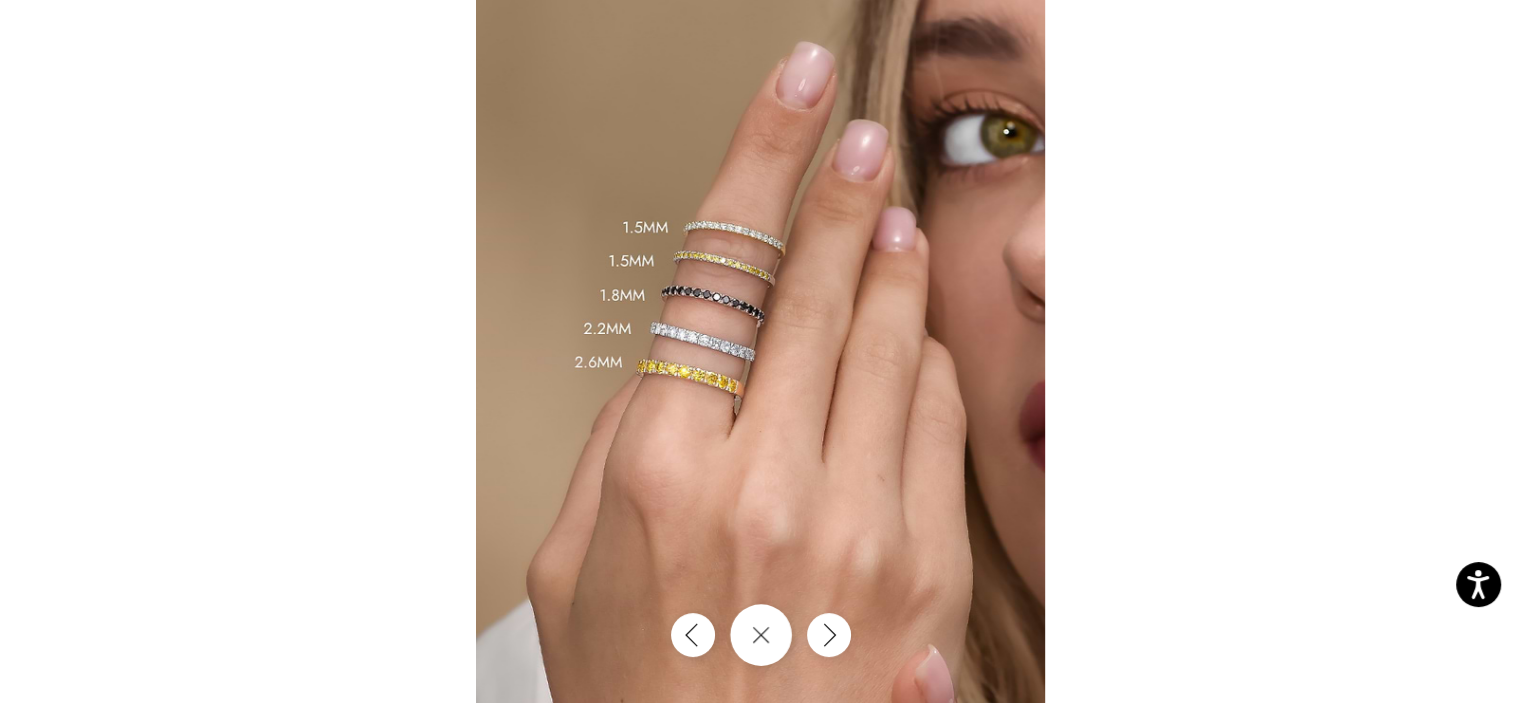 click at bounding box center [761, 635] 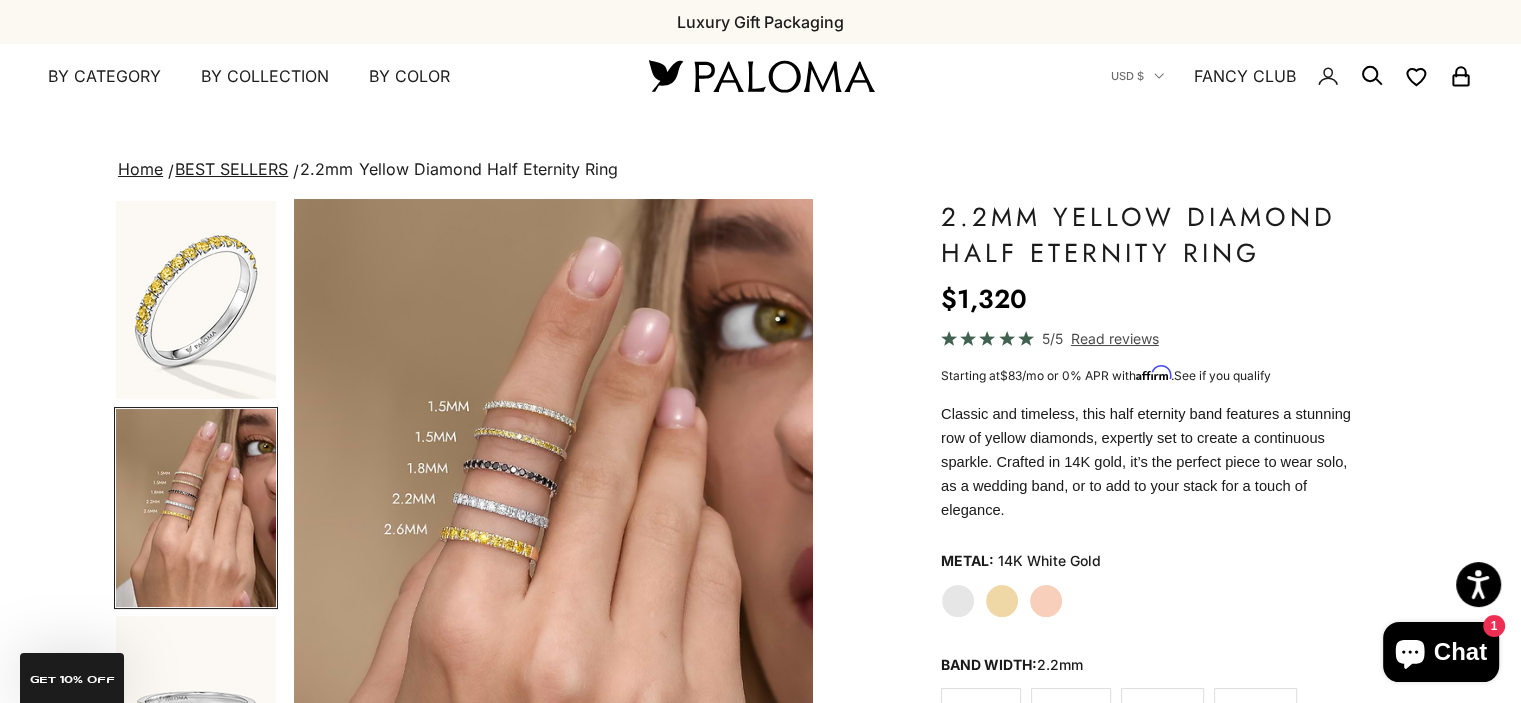 click on "Yellow Gold" 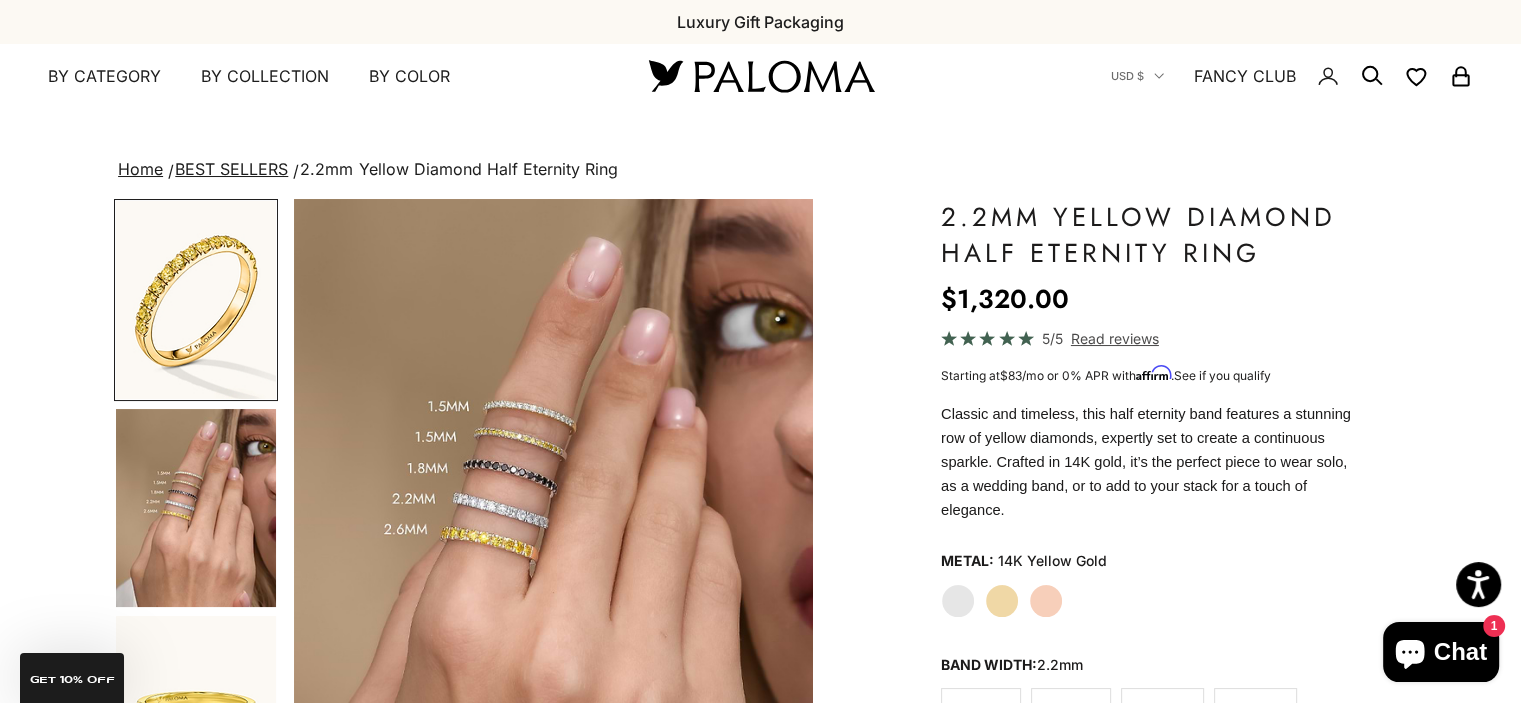scroll, scrollTop: 0, scrollLeft: 0, axis: both 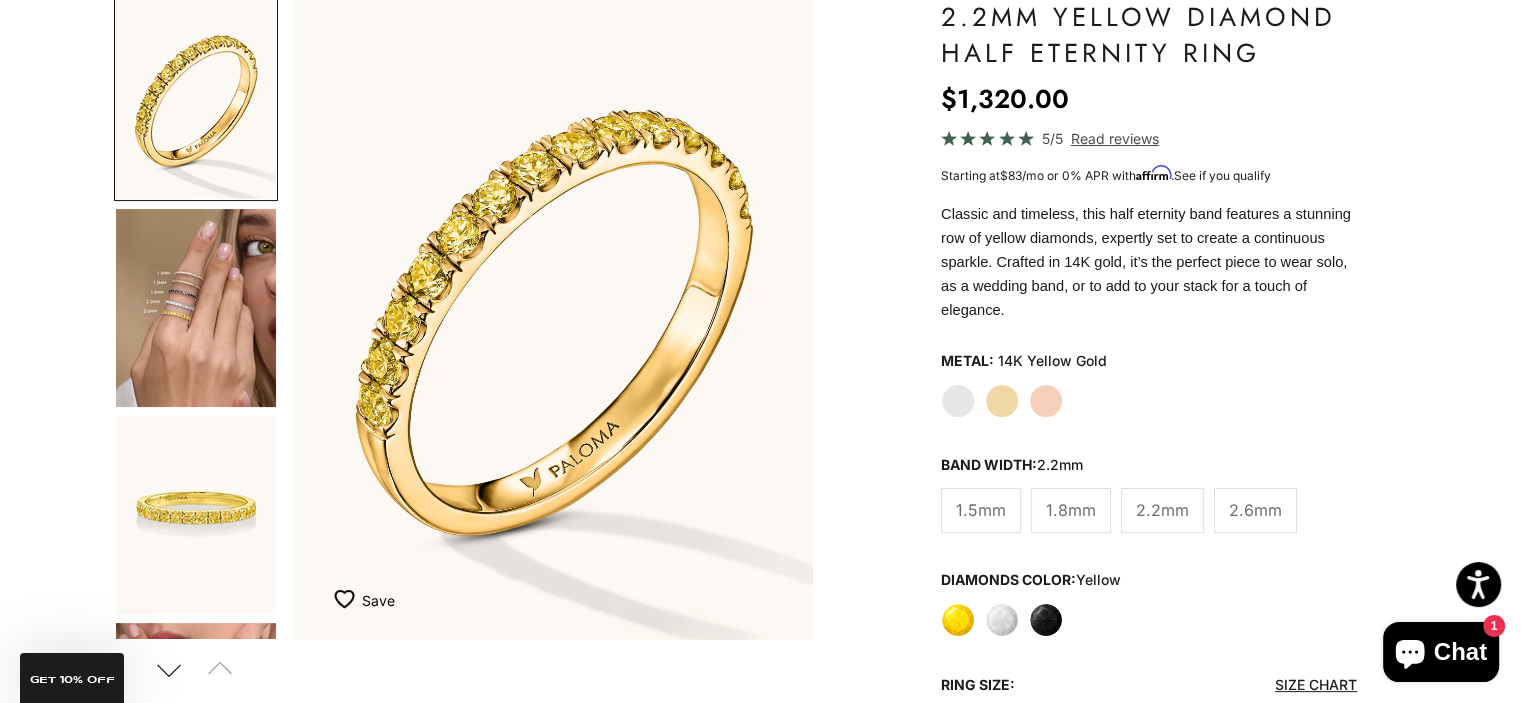 click at bounding box center [196, 308] 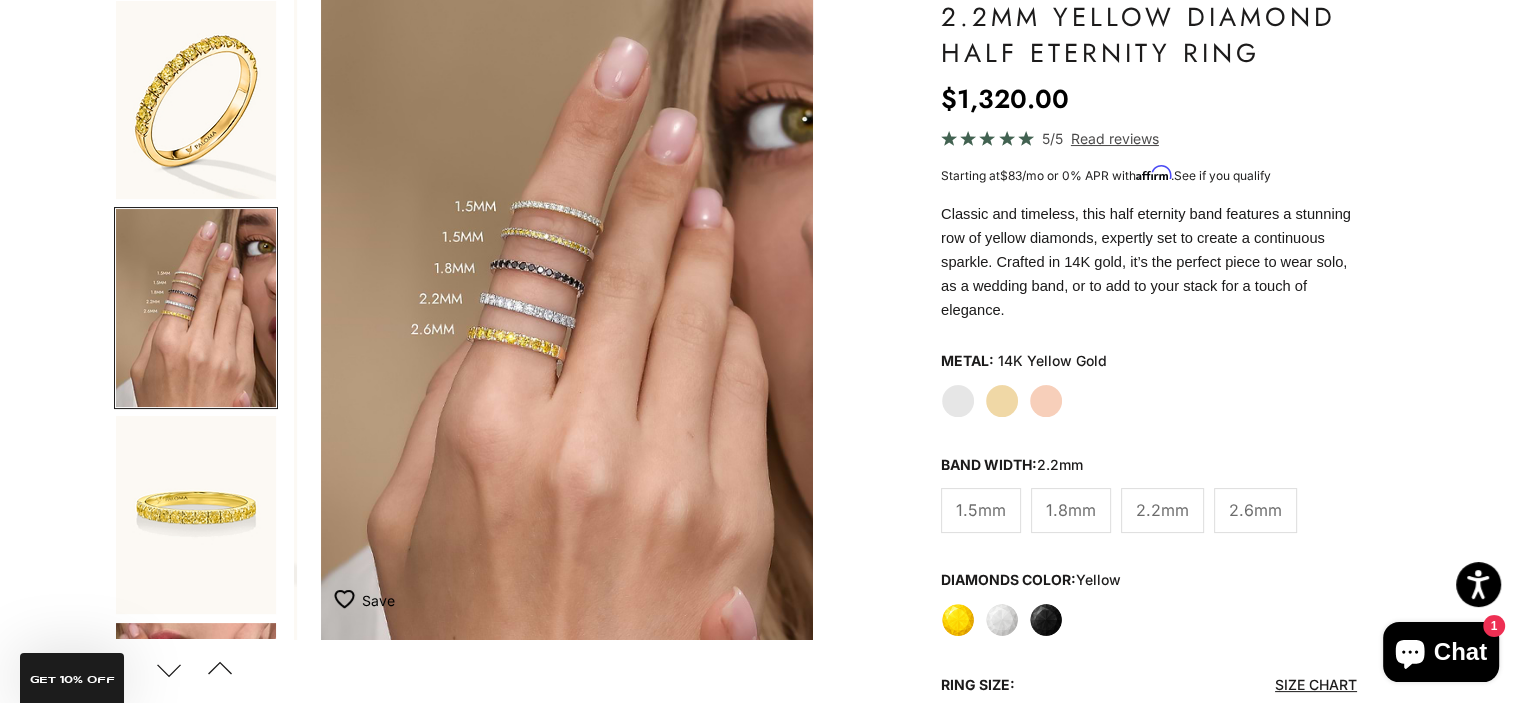 scroll, scrollTop: 0, scrollLeft: 543, axis: horizontal 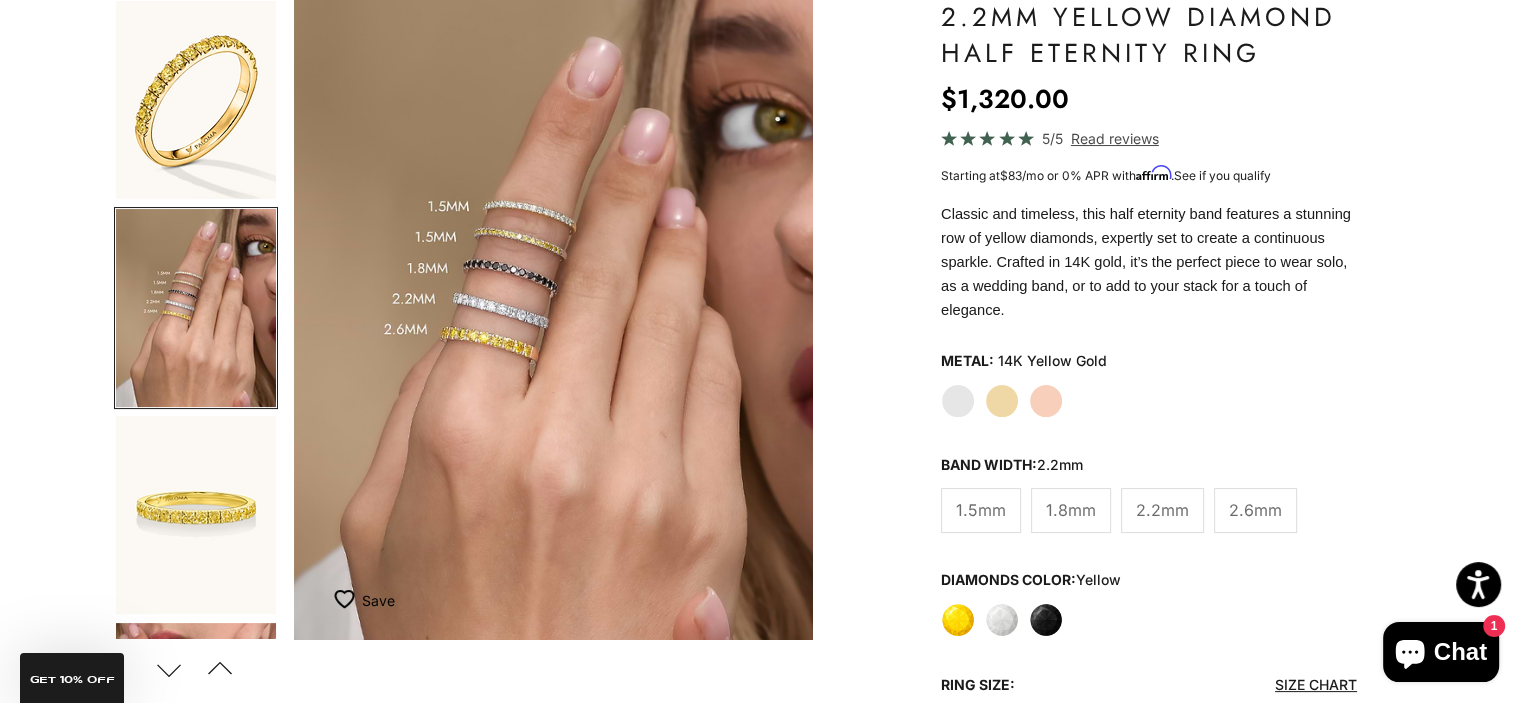 click at bounding box center [553, 319] 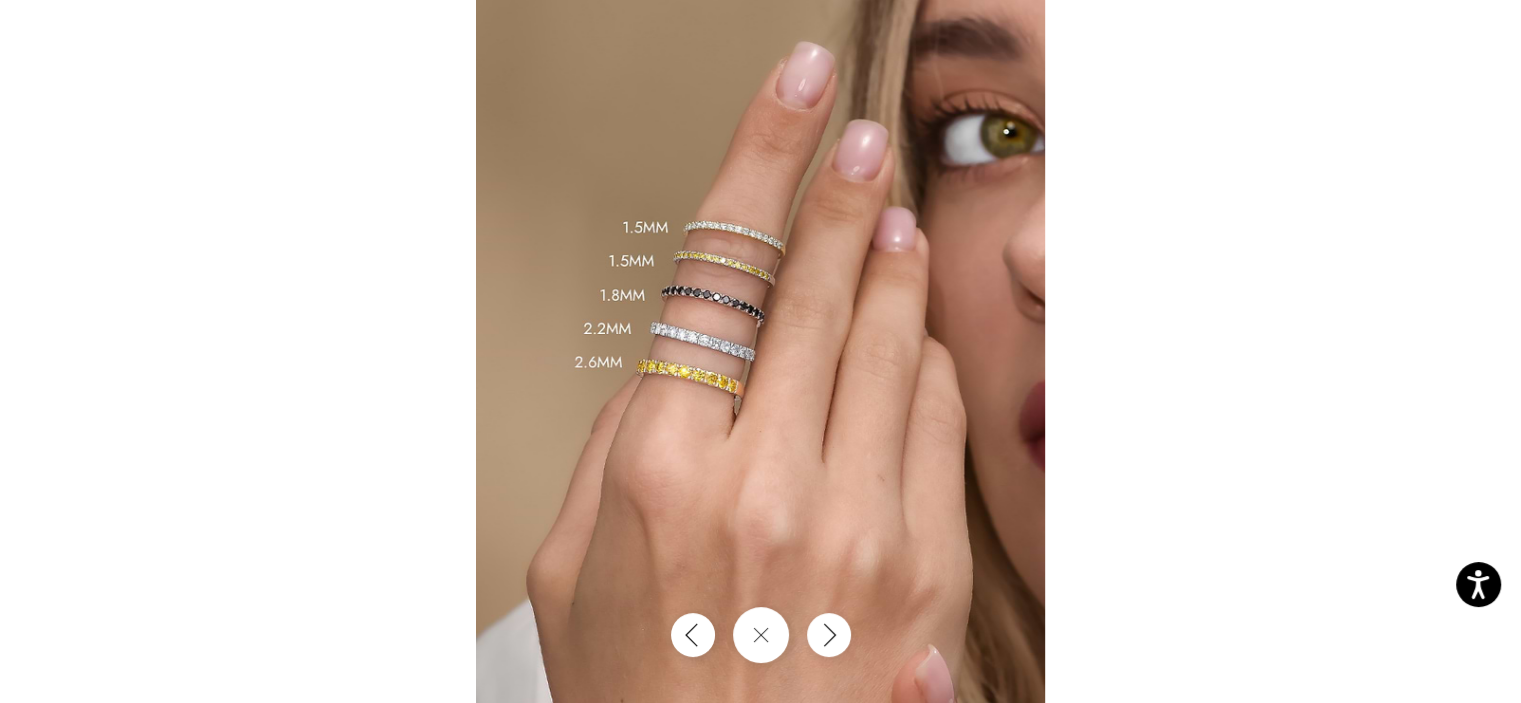 click at bounding box center (760, 351) 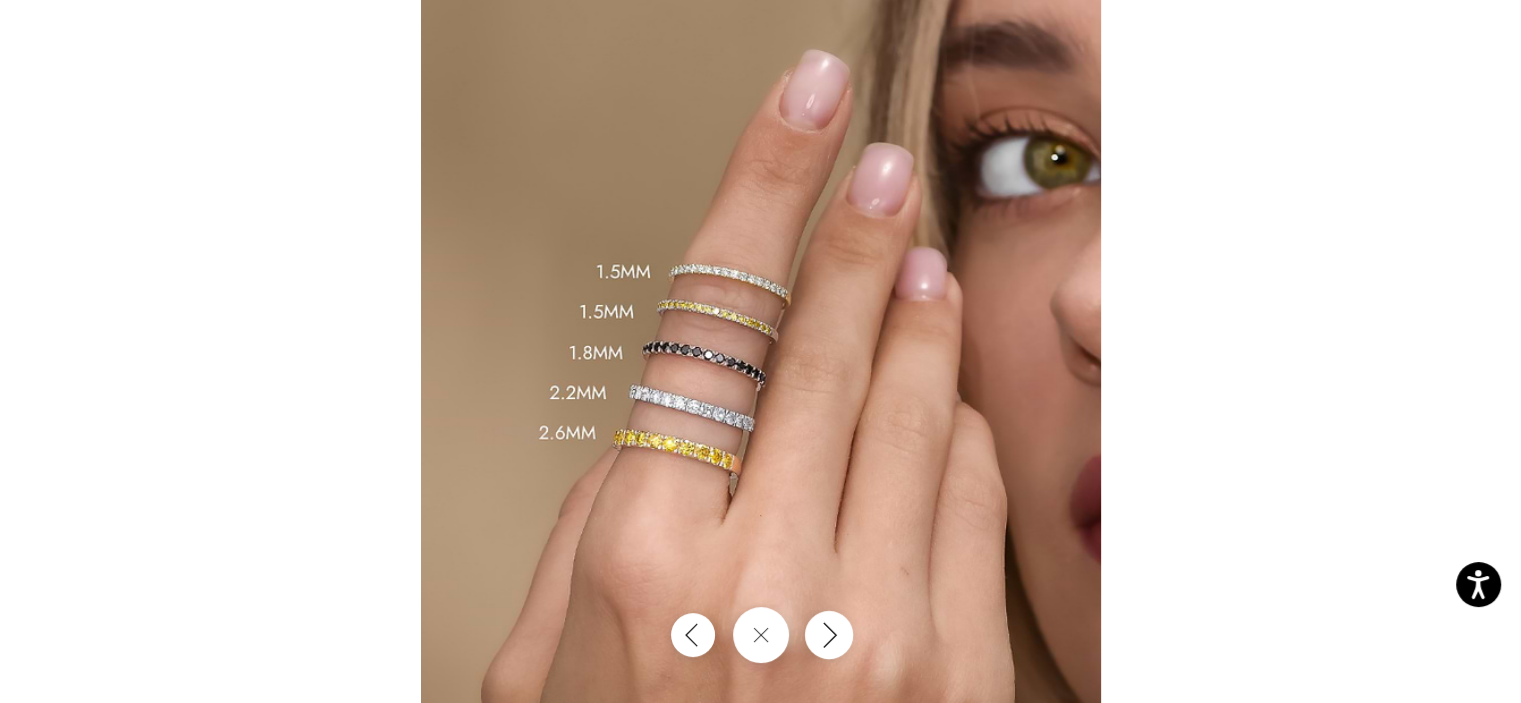click 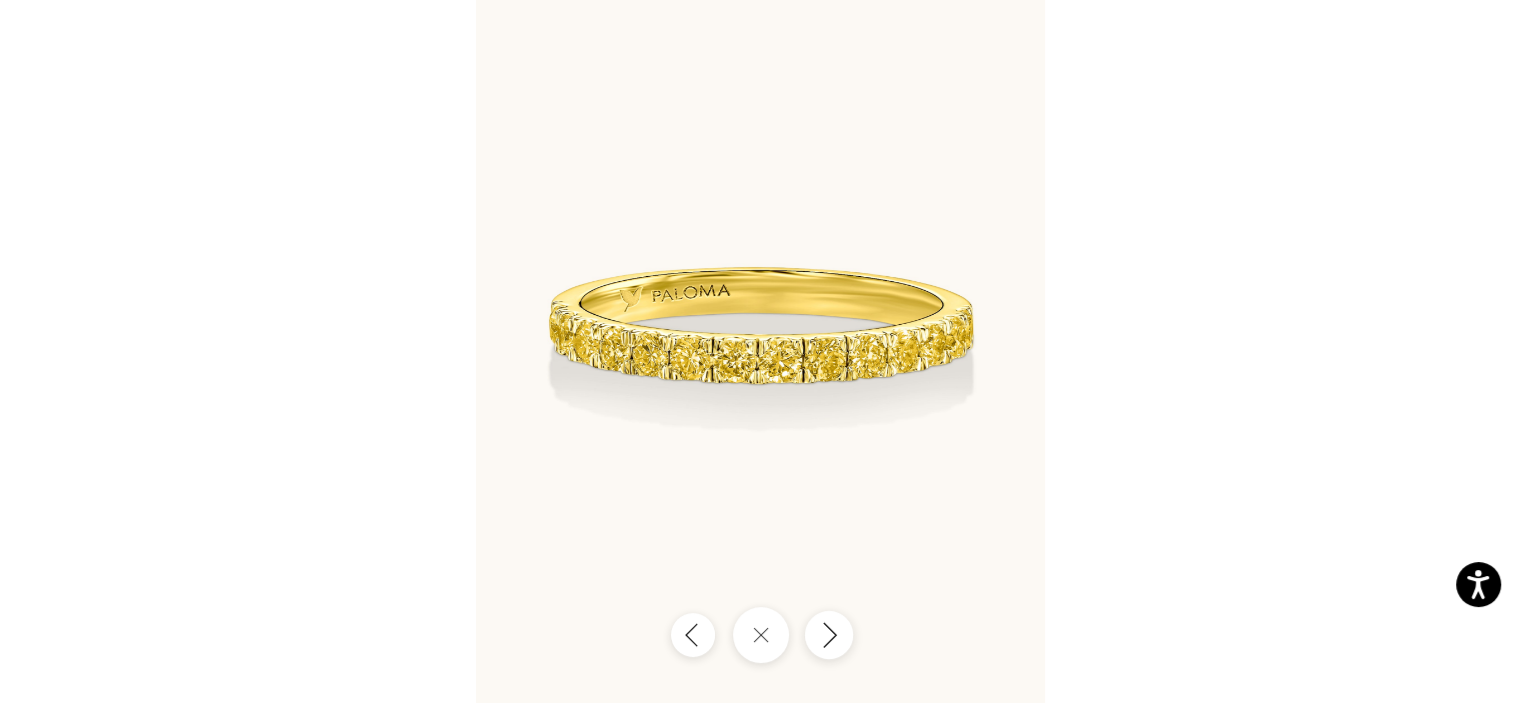 click 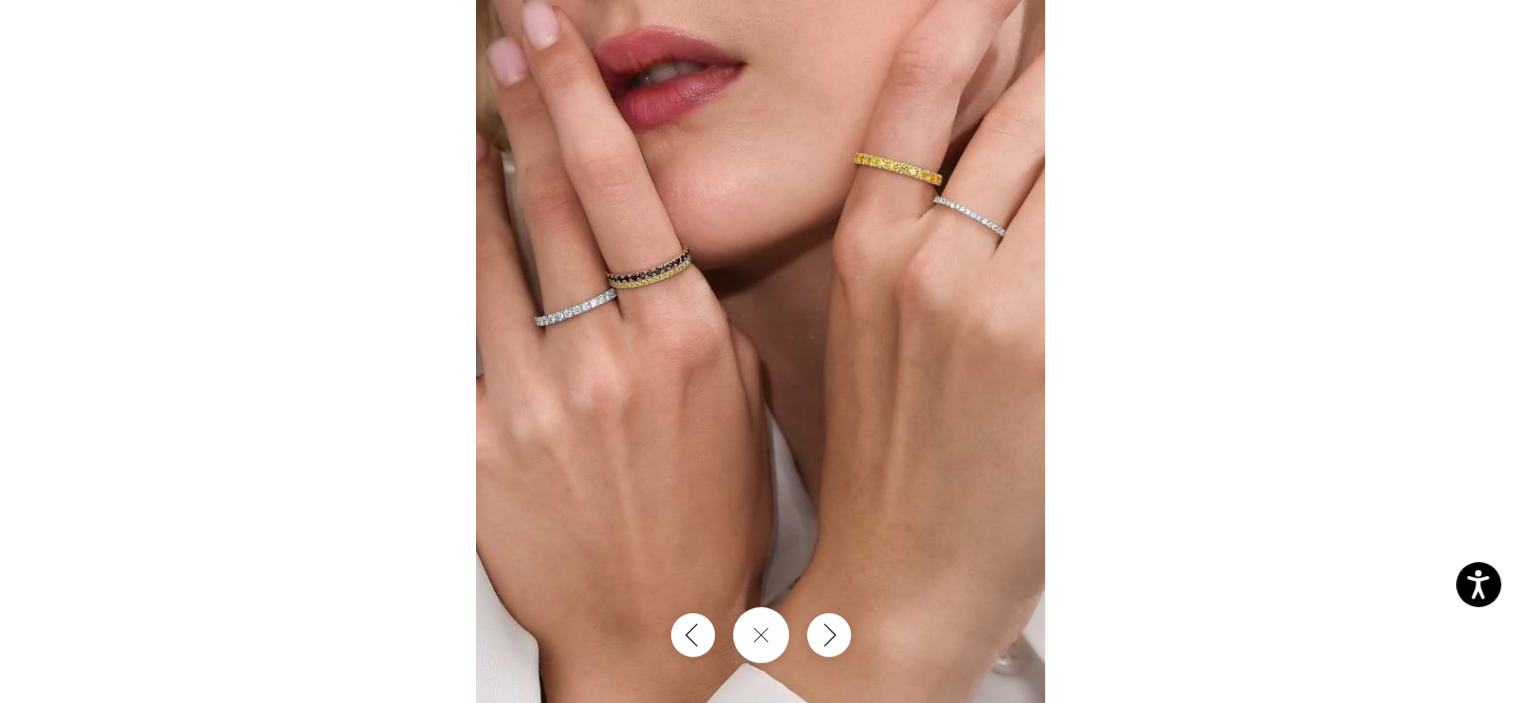 click at bounding box center [760, 351] 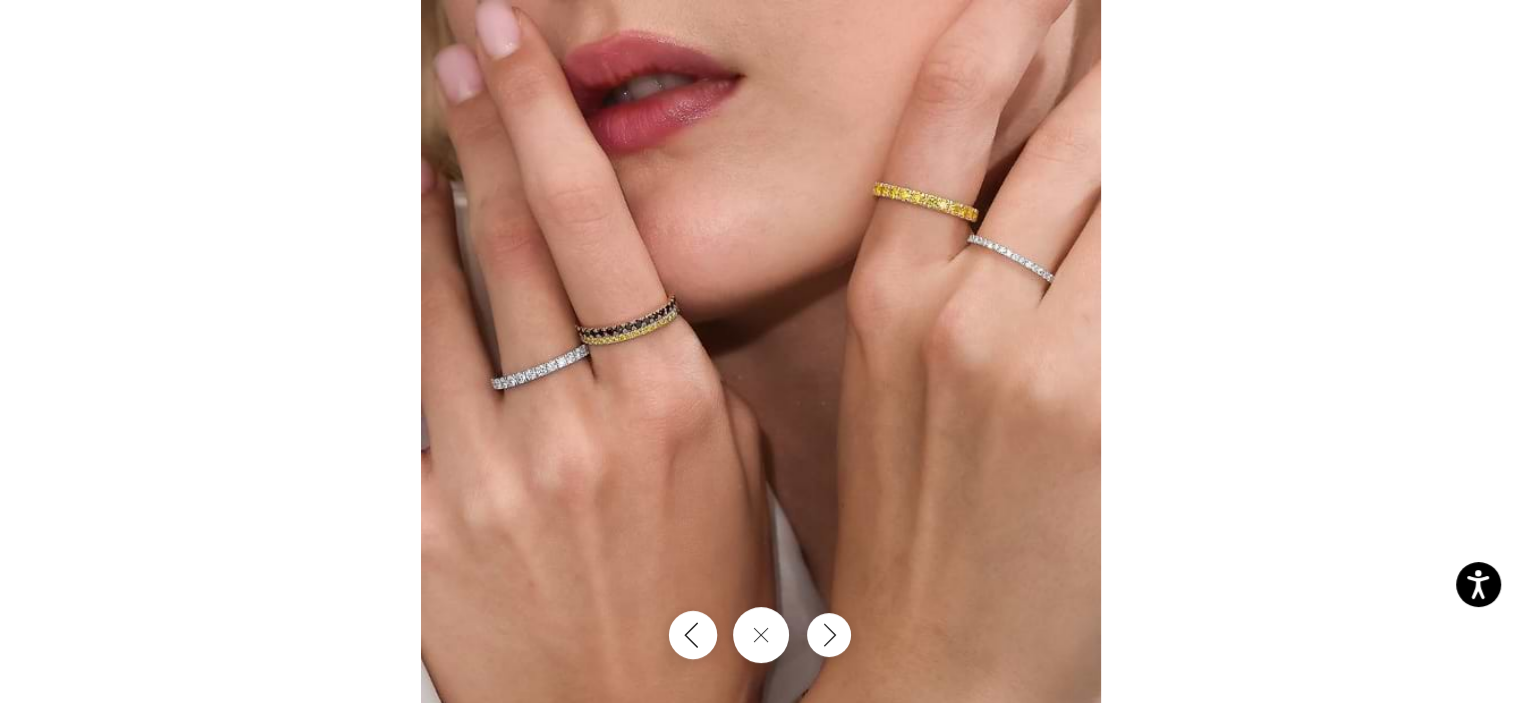 click 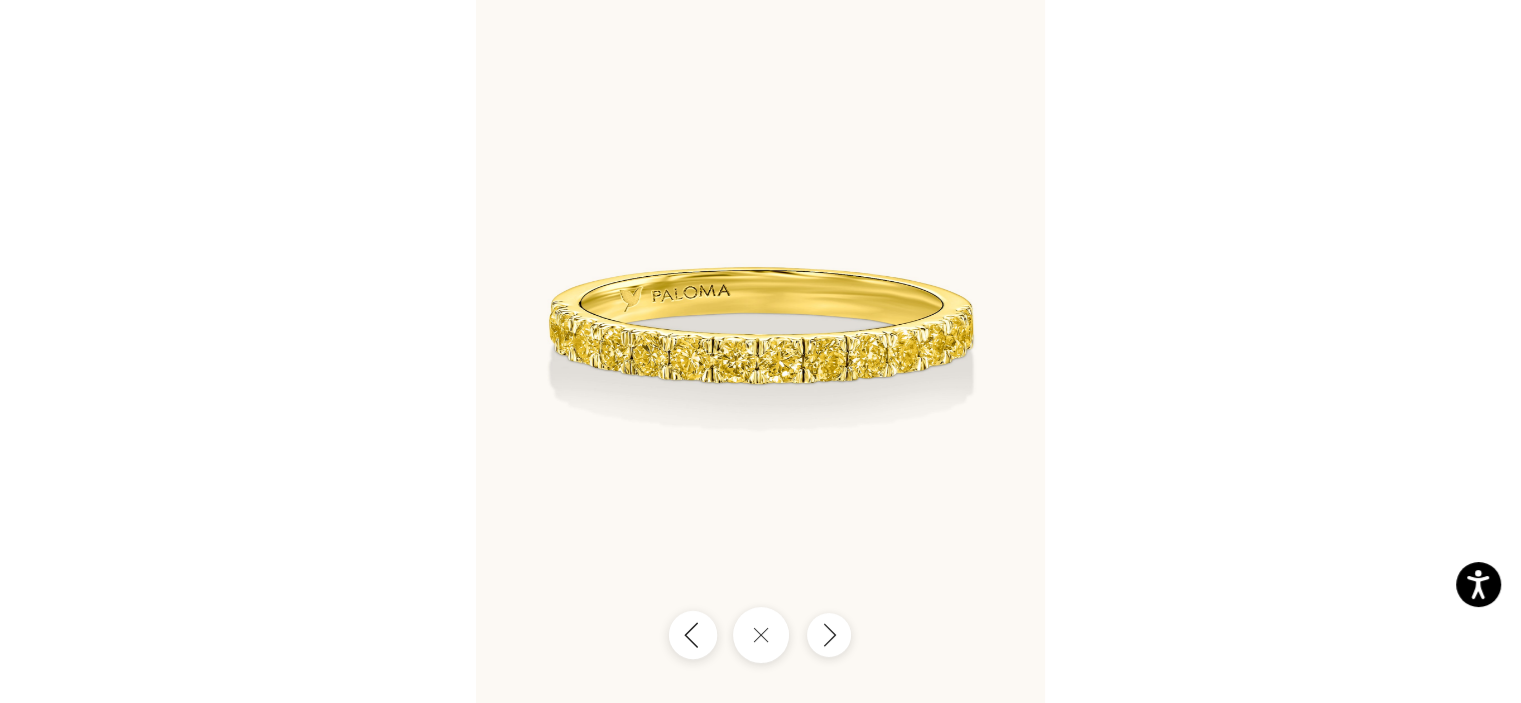 click 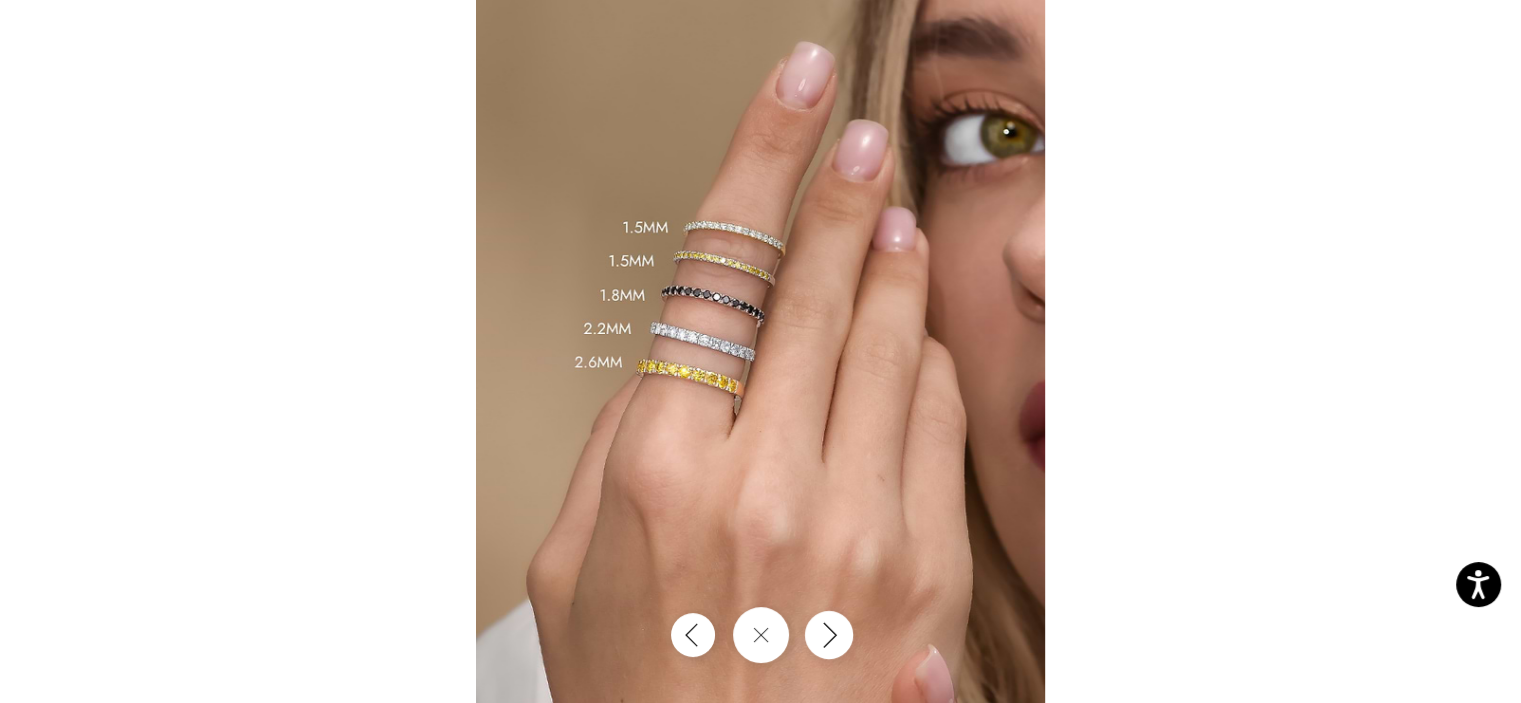 click at bounding box center [828, 635] 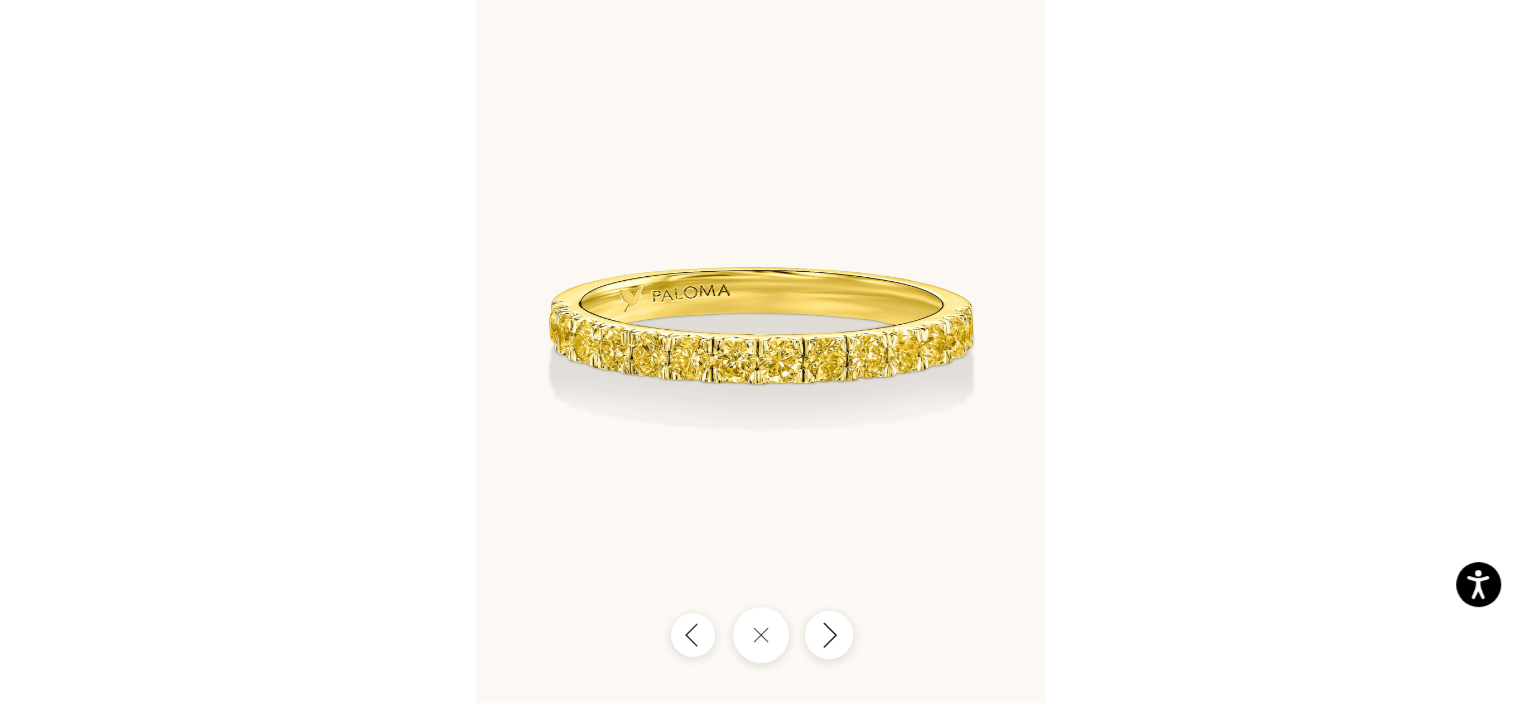 click 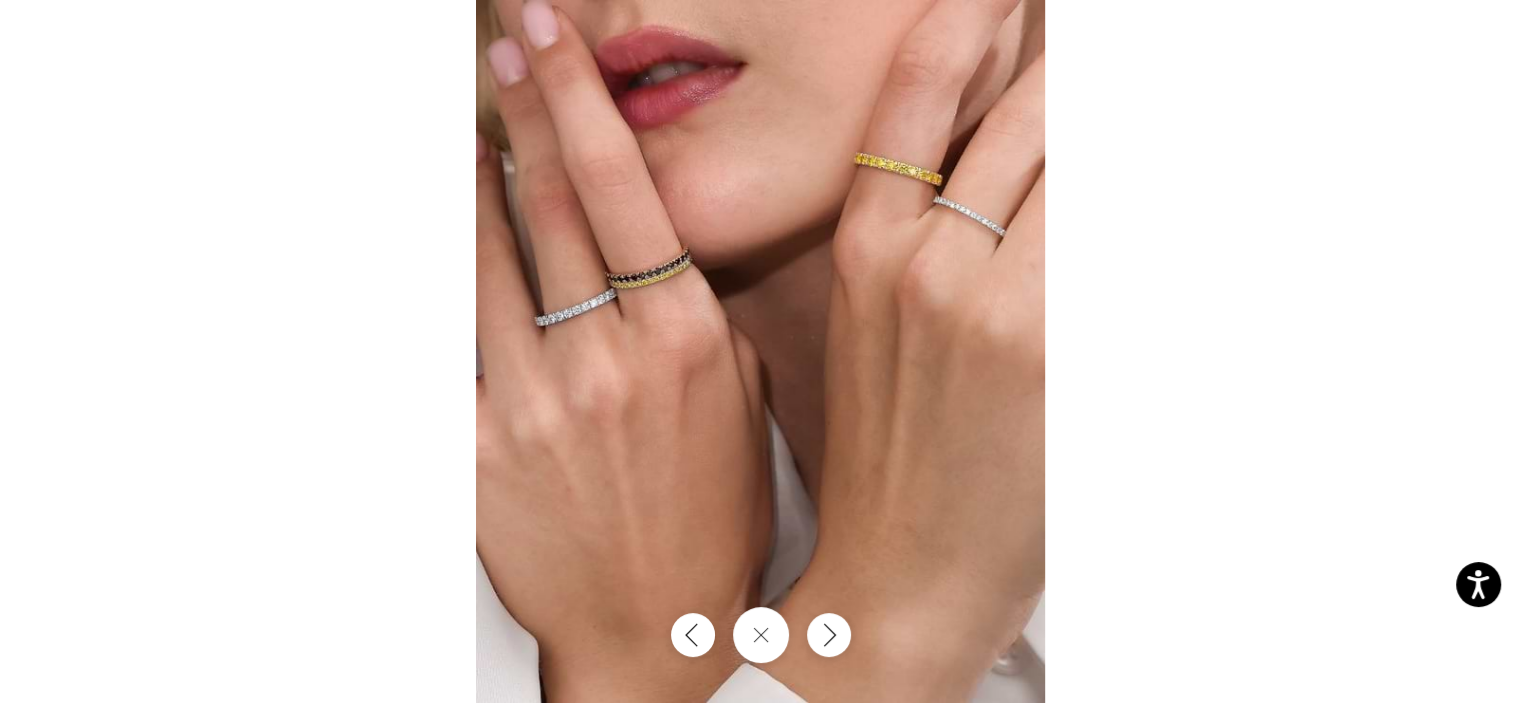 click at bounding box center [760, 351] 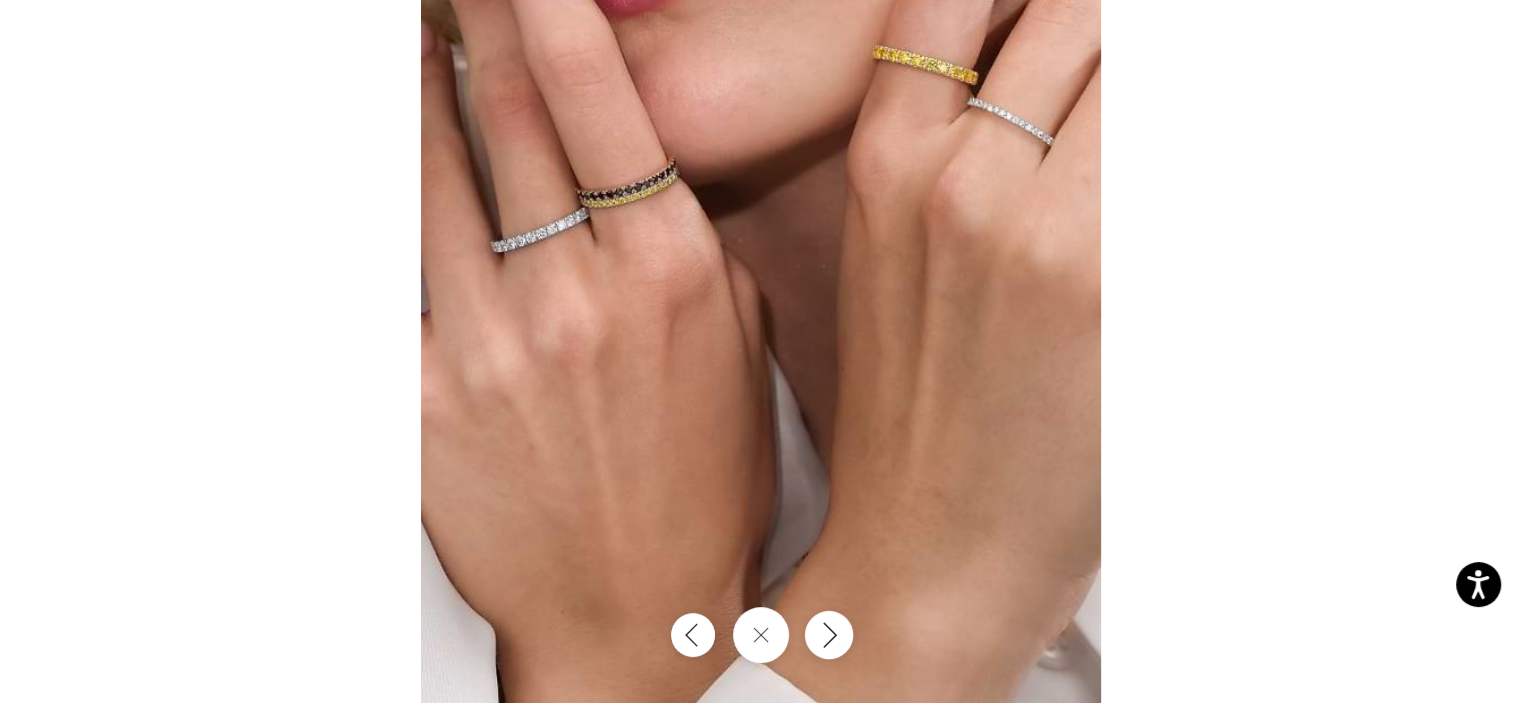 click 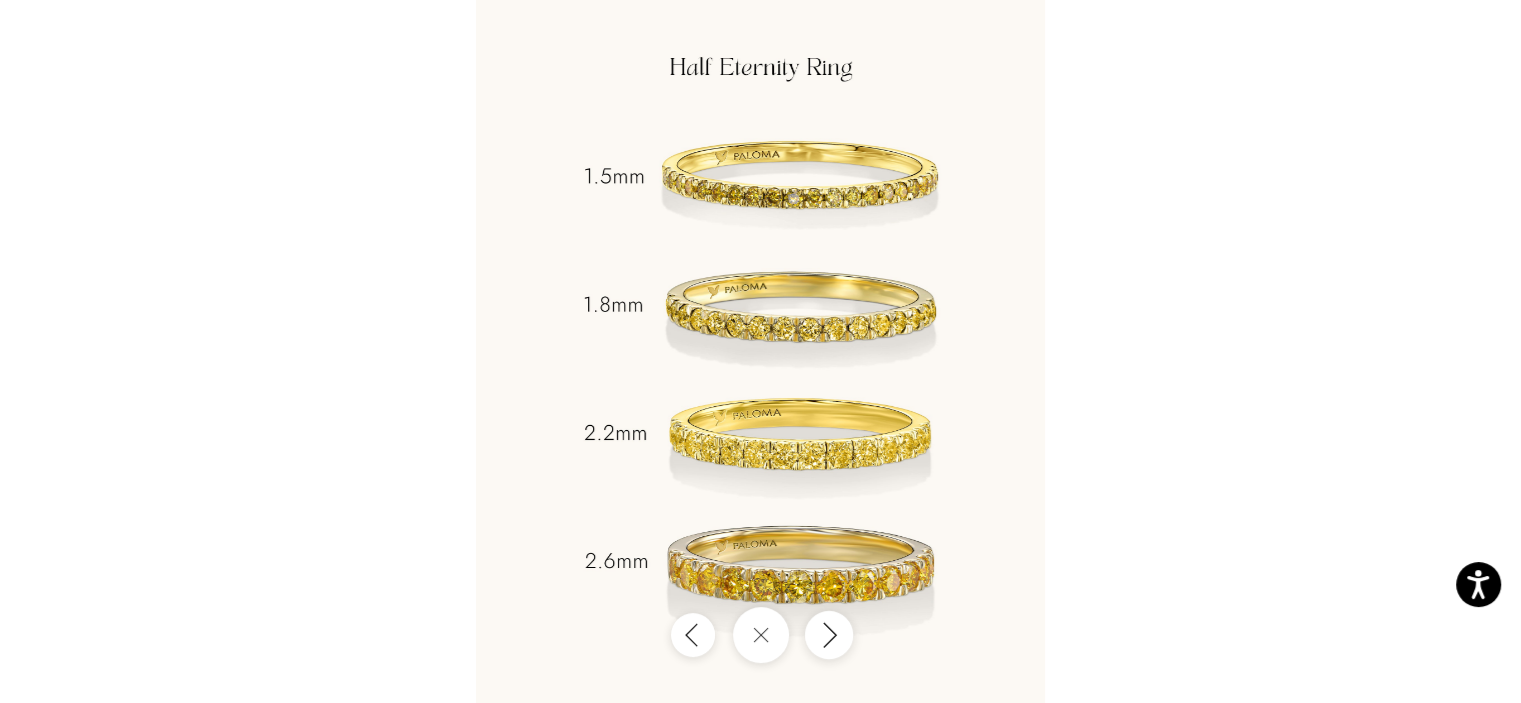 click 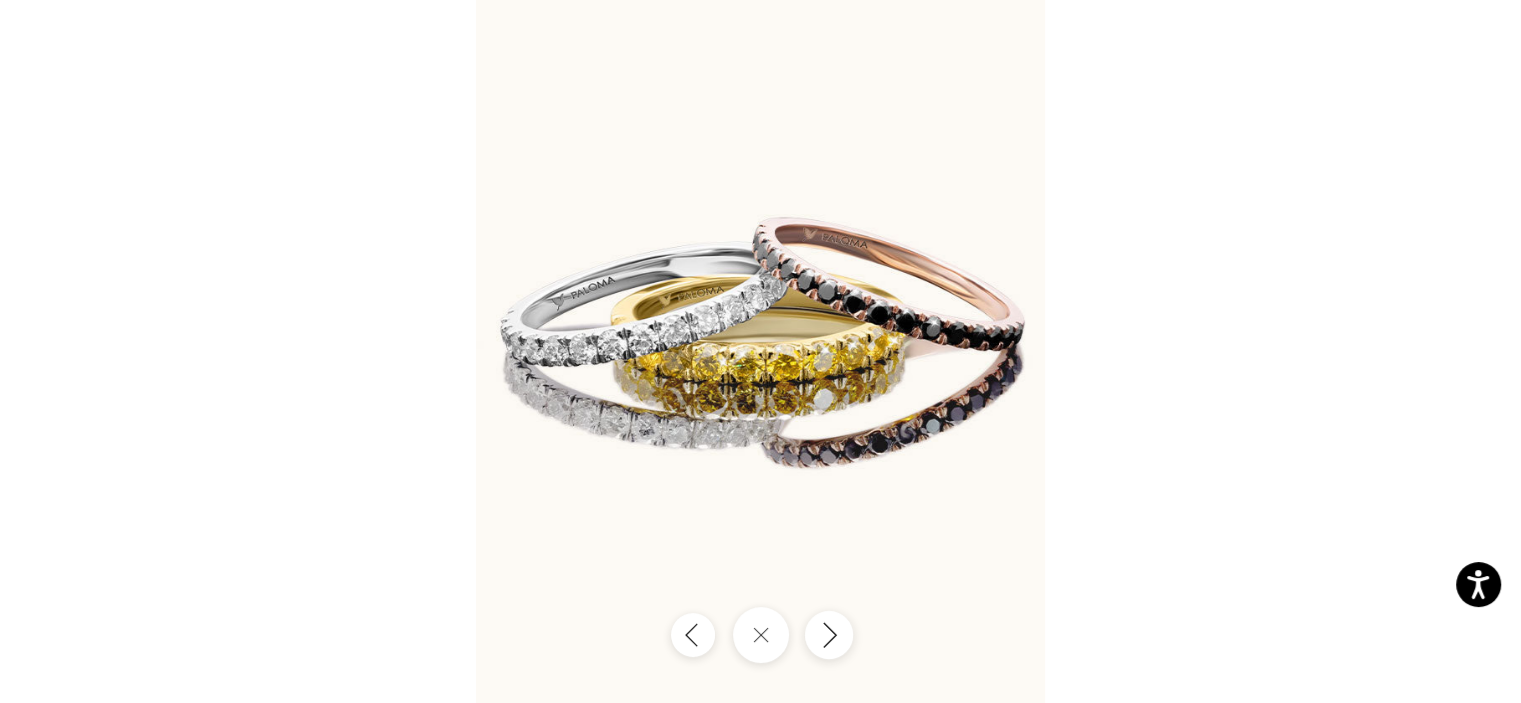 click 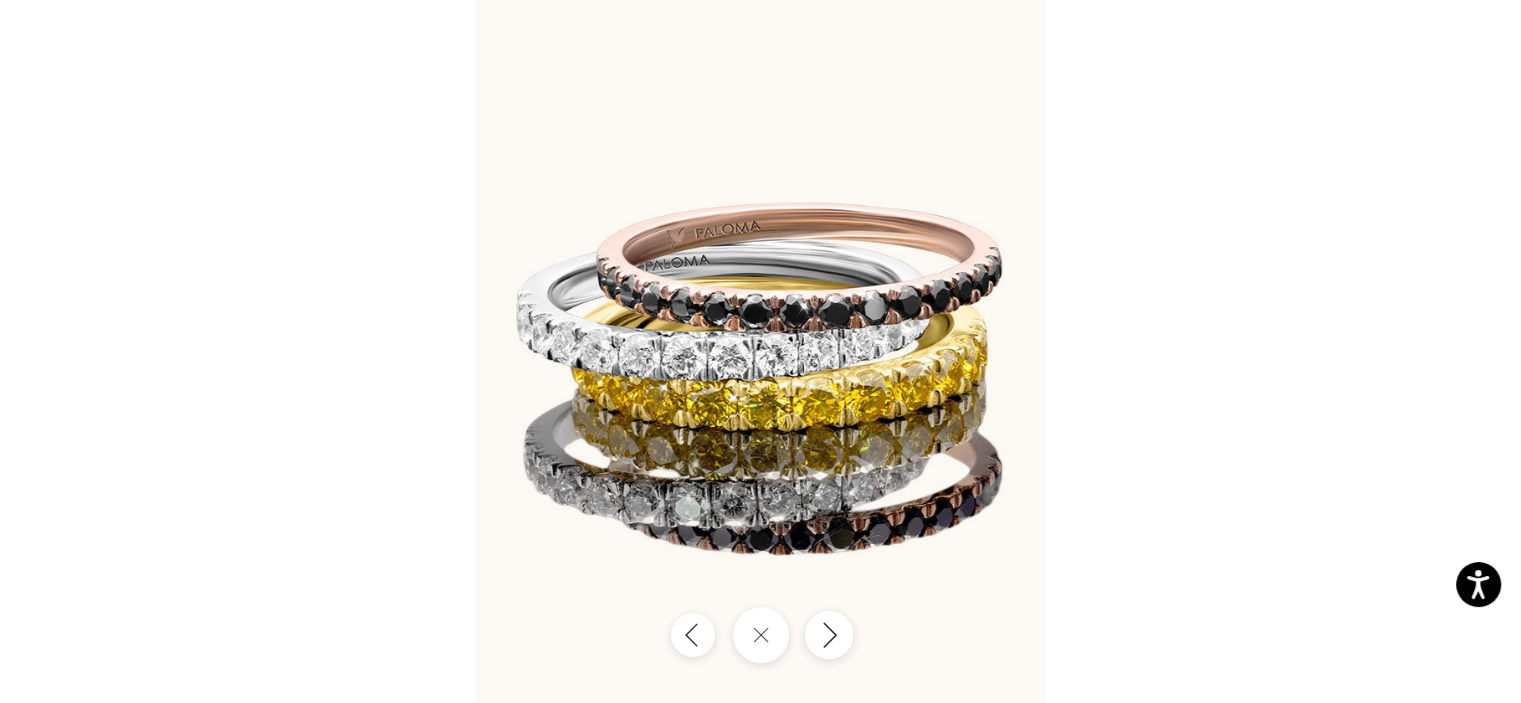 click 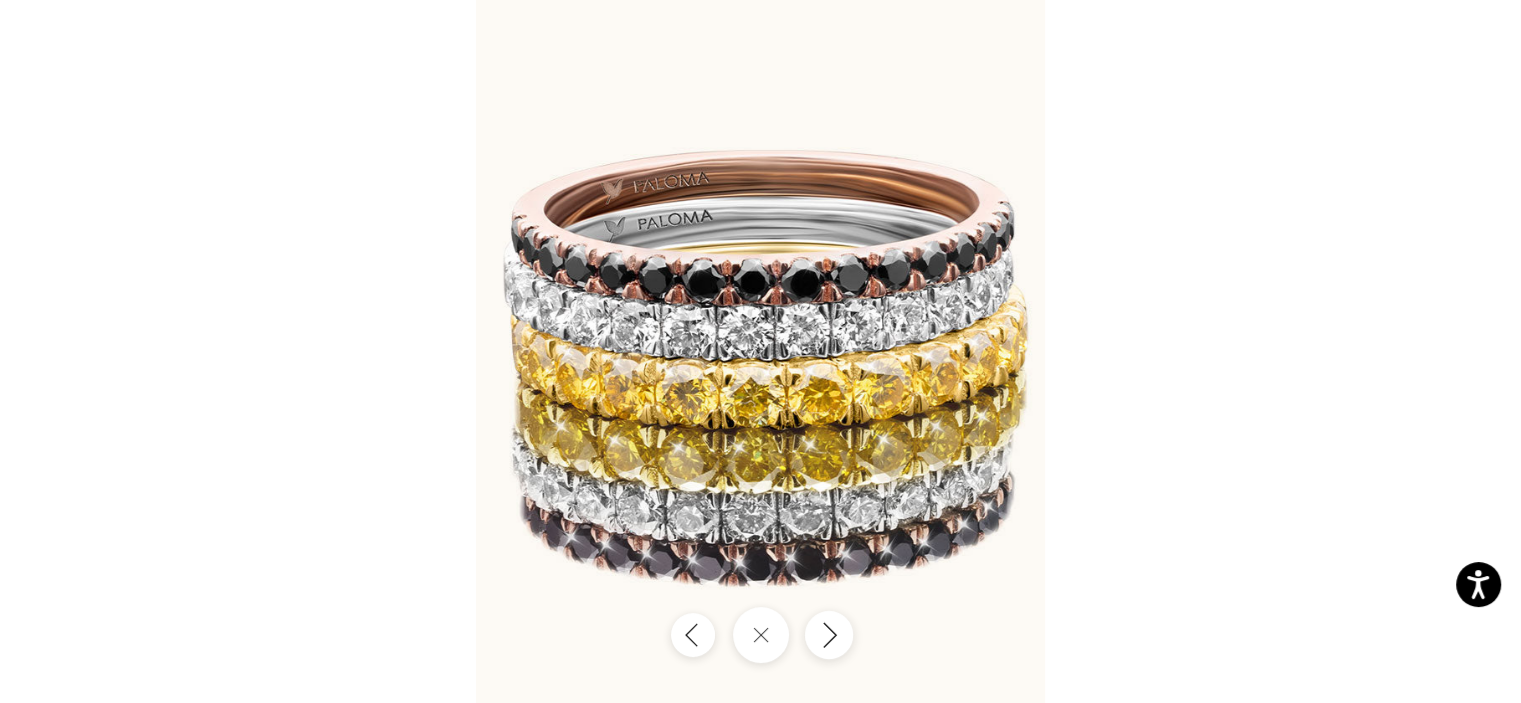 click 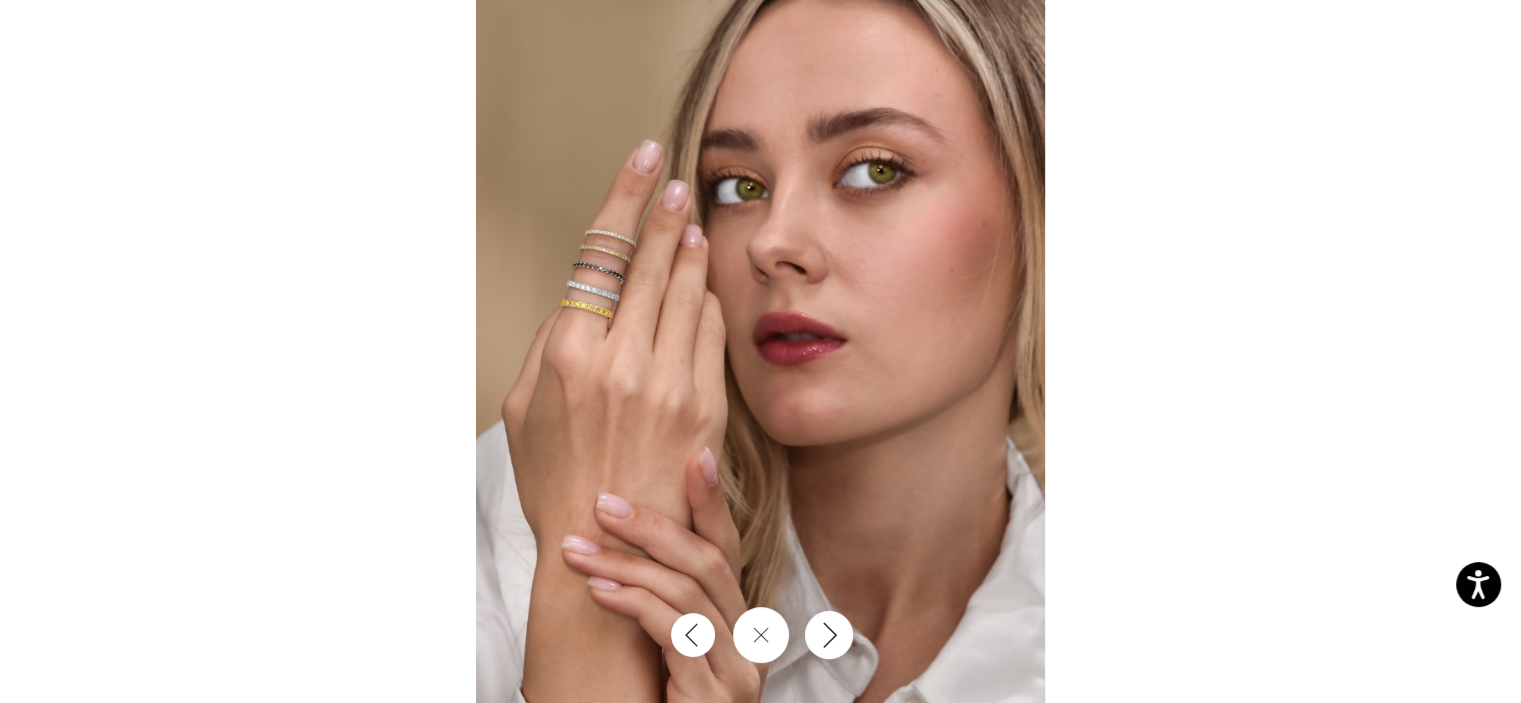 click 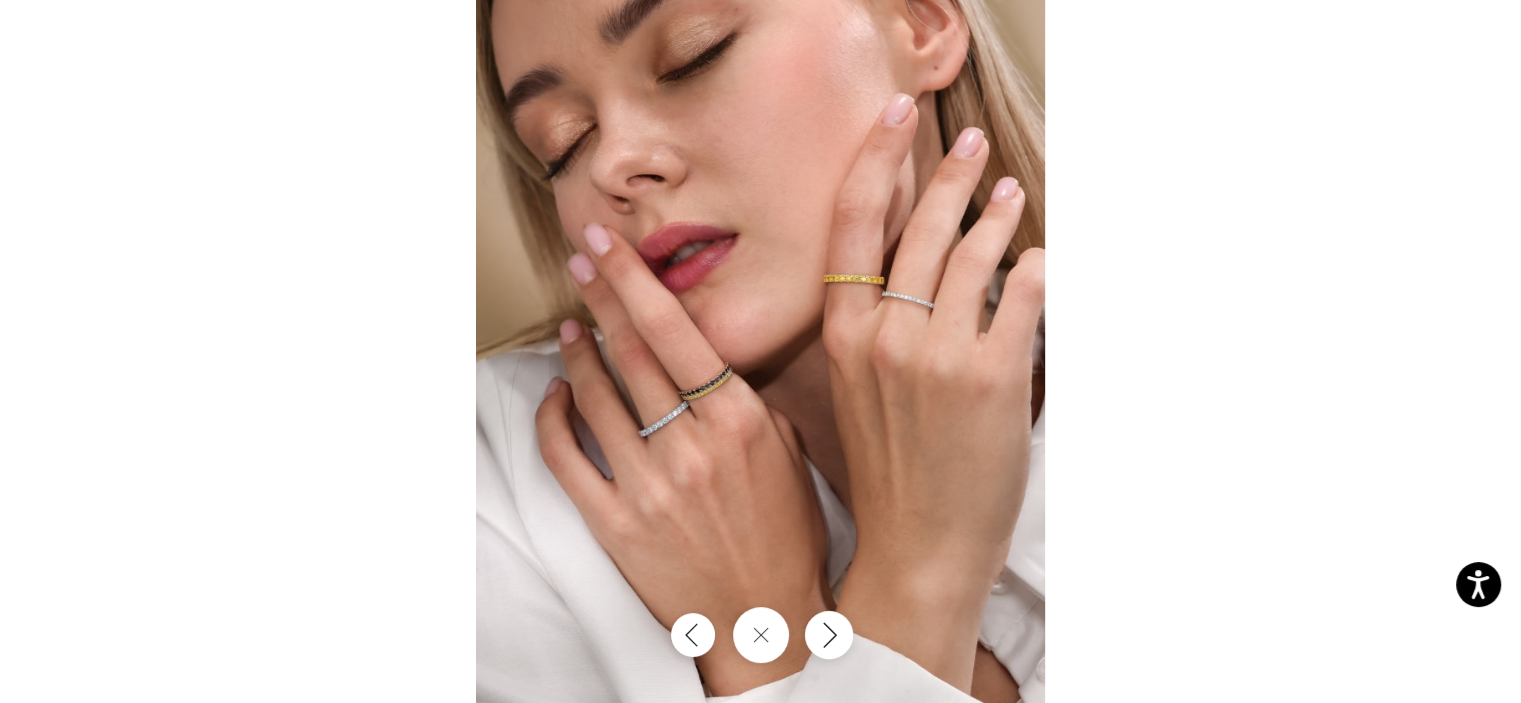 click 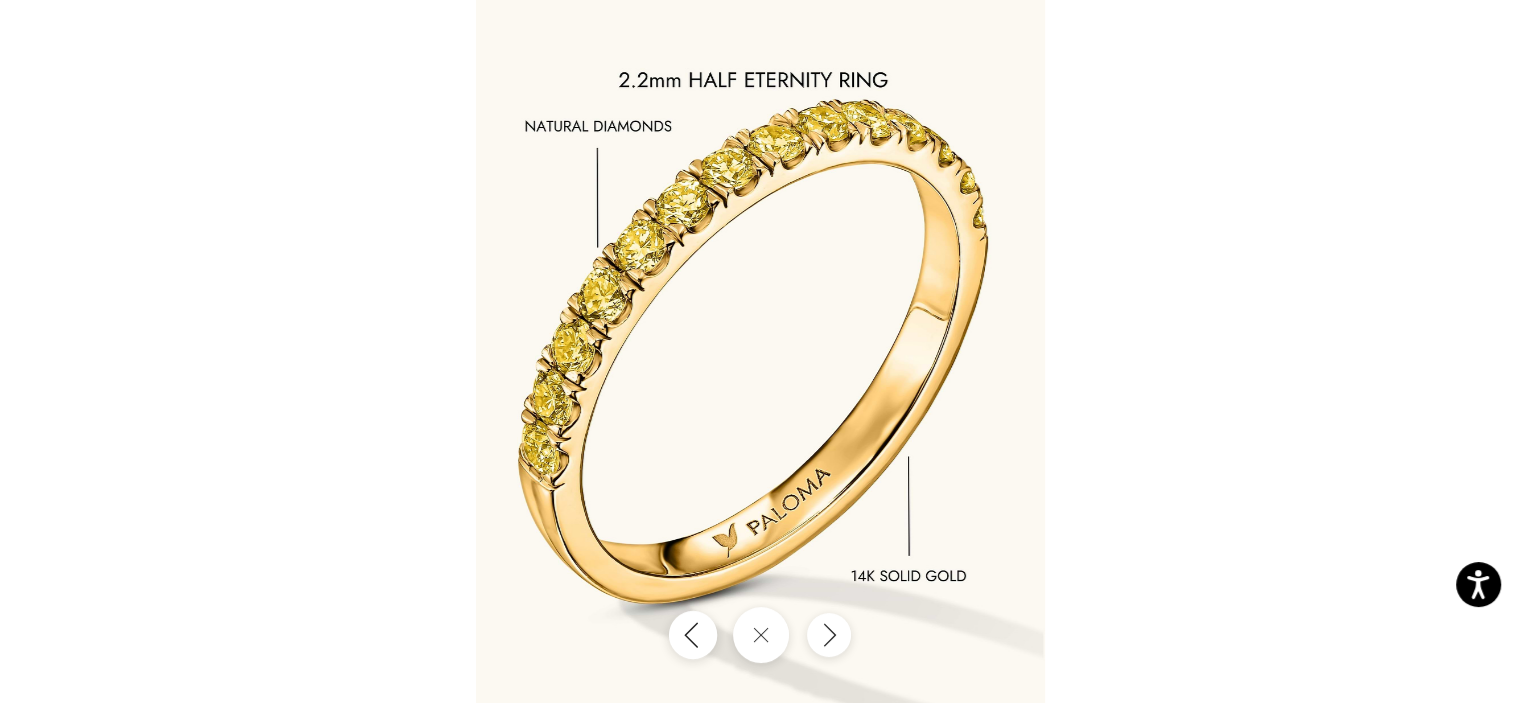 click 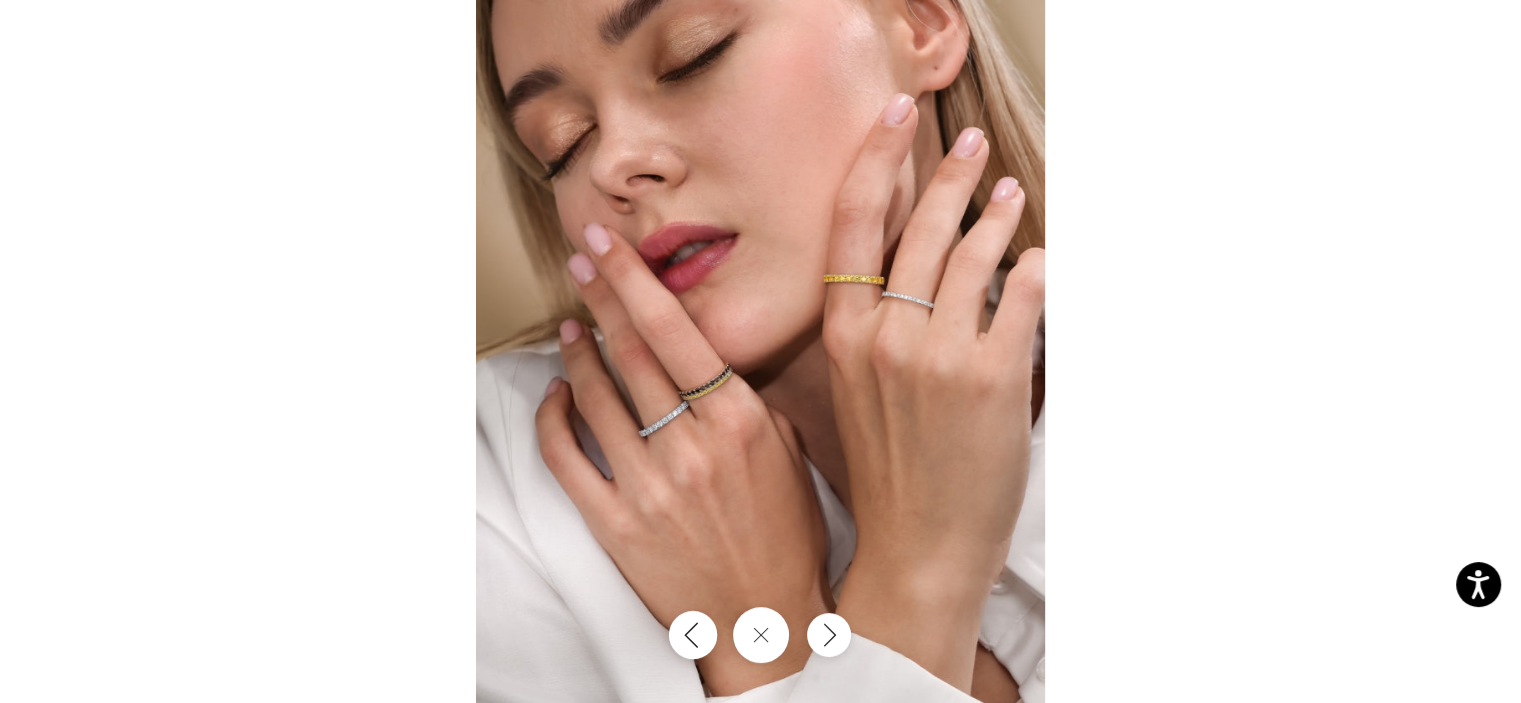 click at bounding box center [692, 635] 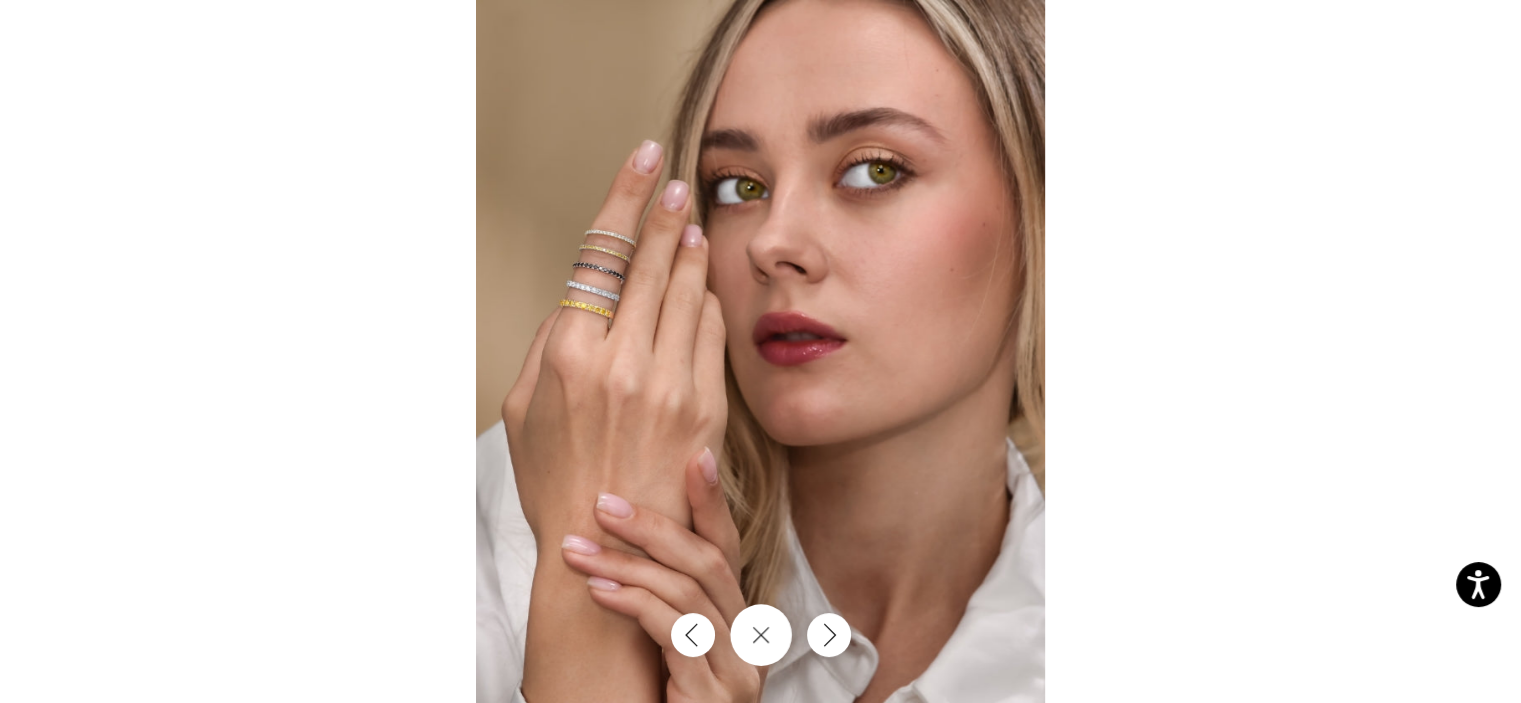click at bounding box center [761, 635] 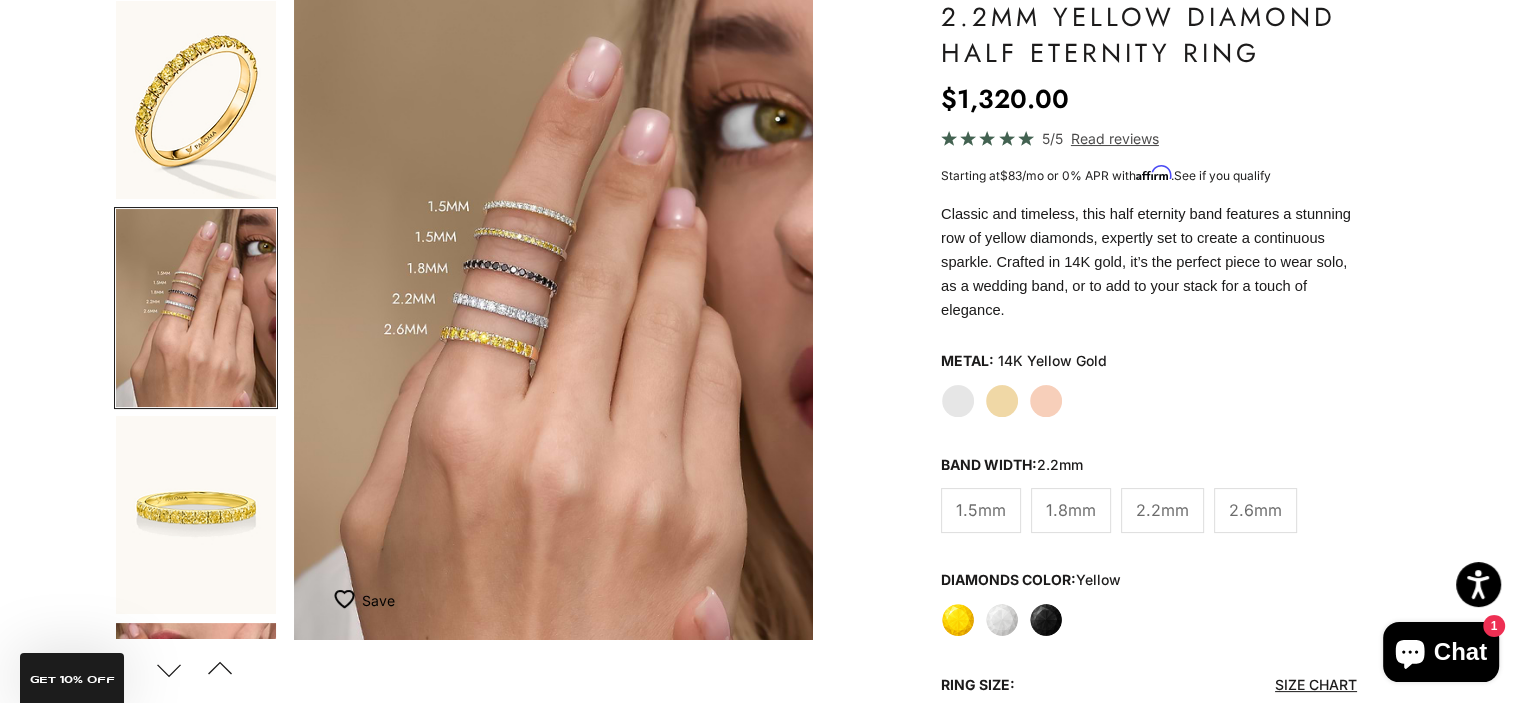 click on "Yellow Gold" 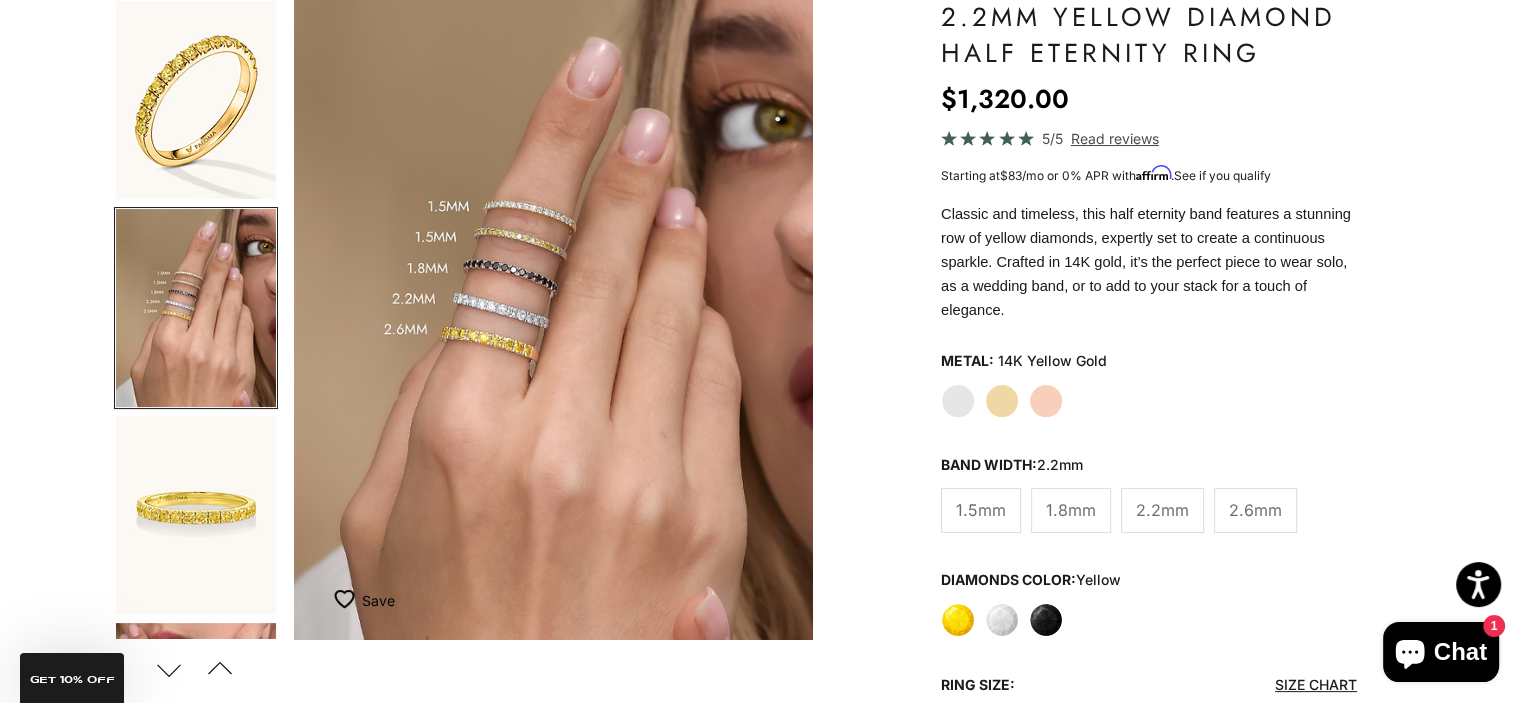 click on "Yellow" 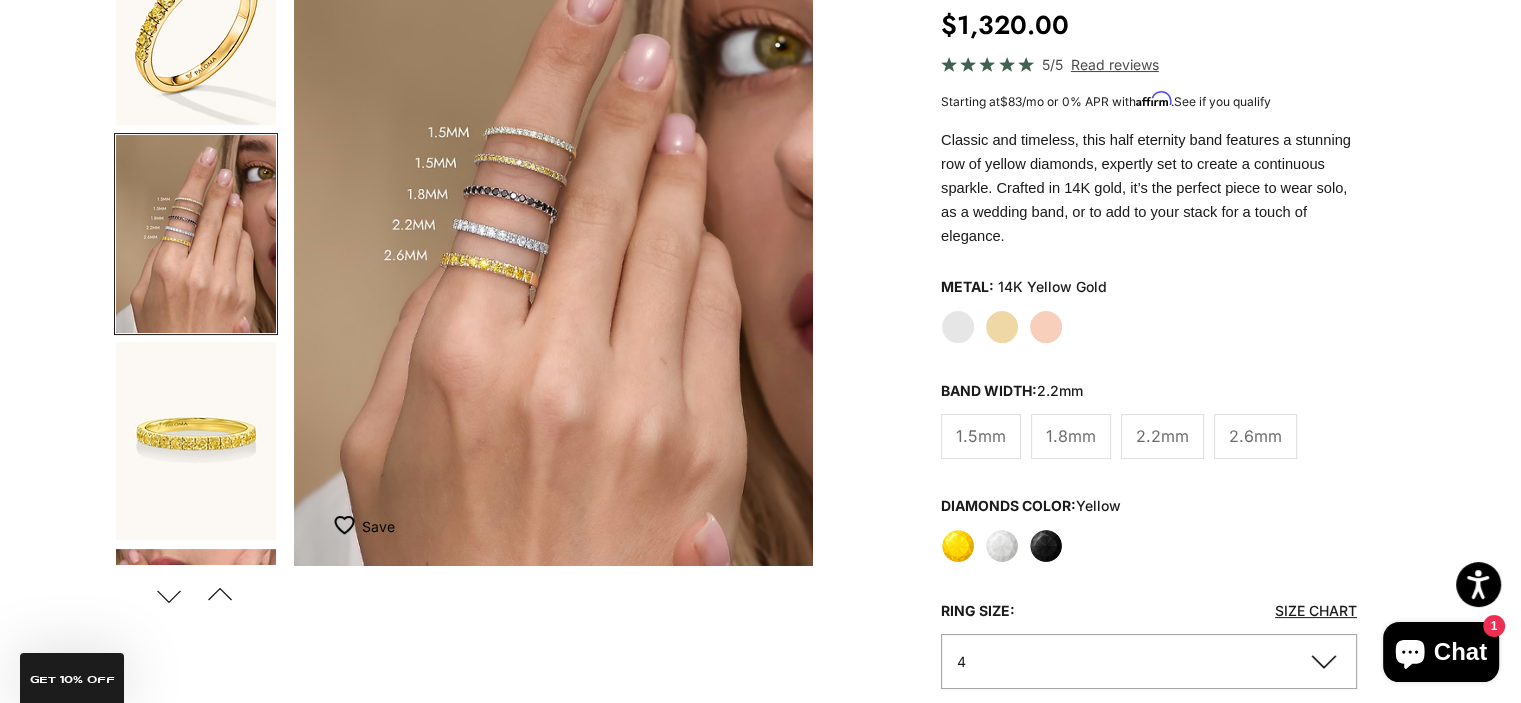 scroll, scrollTop: 400, scrollLeft: 0, axis: vertical 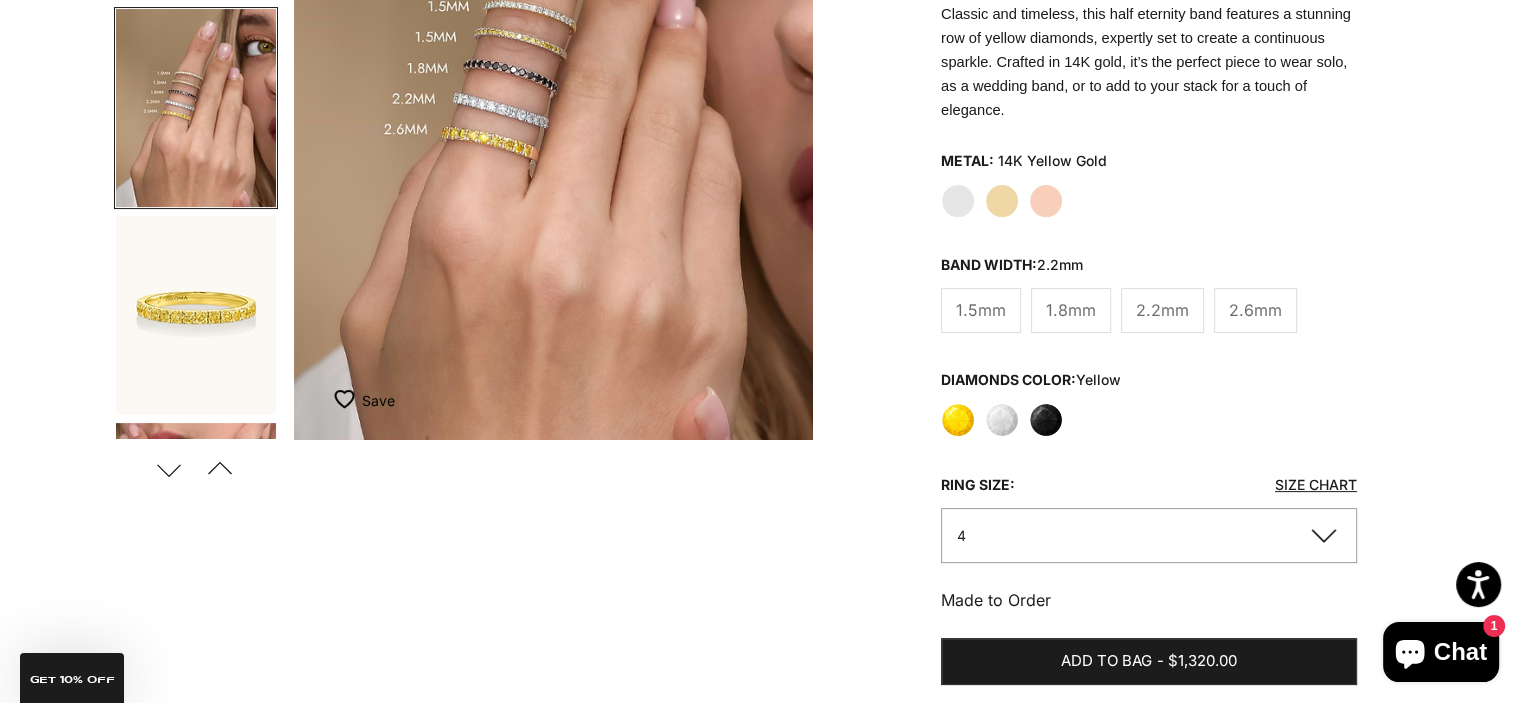 click on "4" 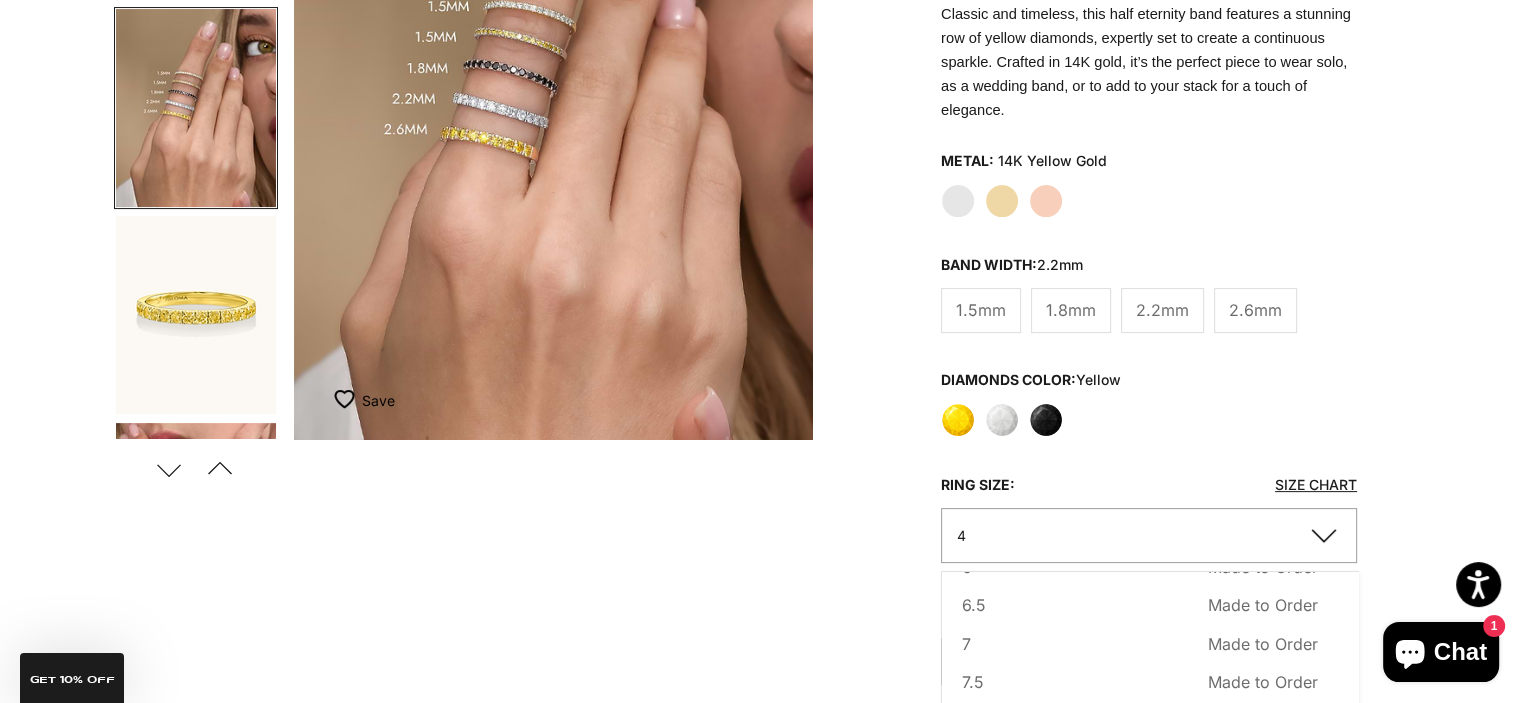 scroll, scrollTop: 204, scrollLeft: 0, axis: vertical 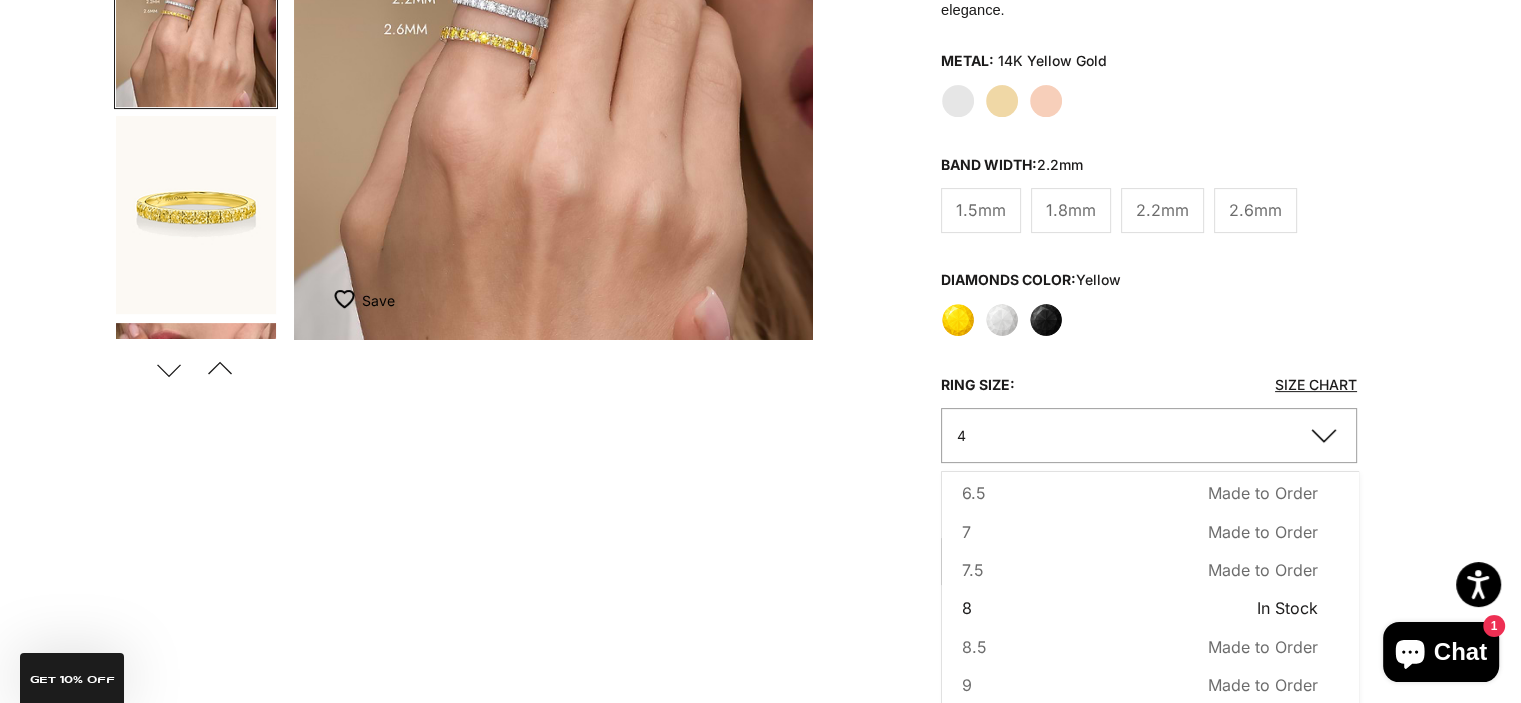 click on "8 In Stock Sold out" at bounding box center (1140, 608) 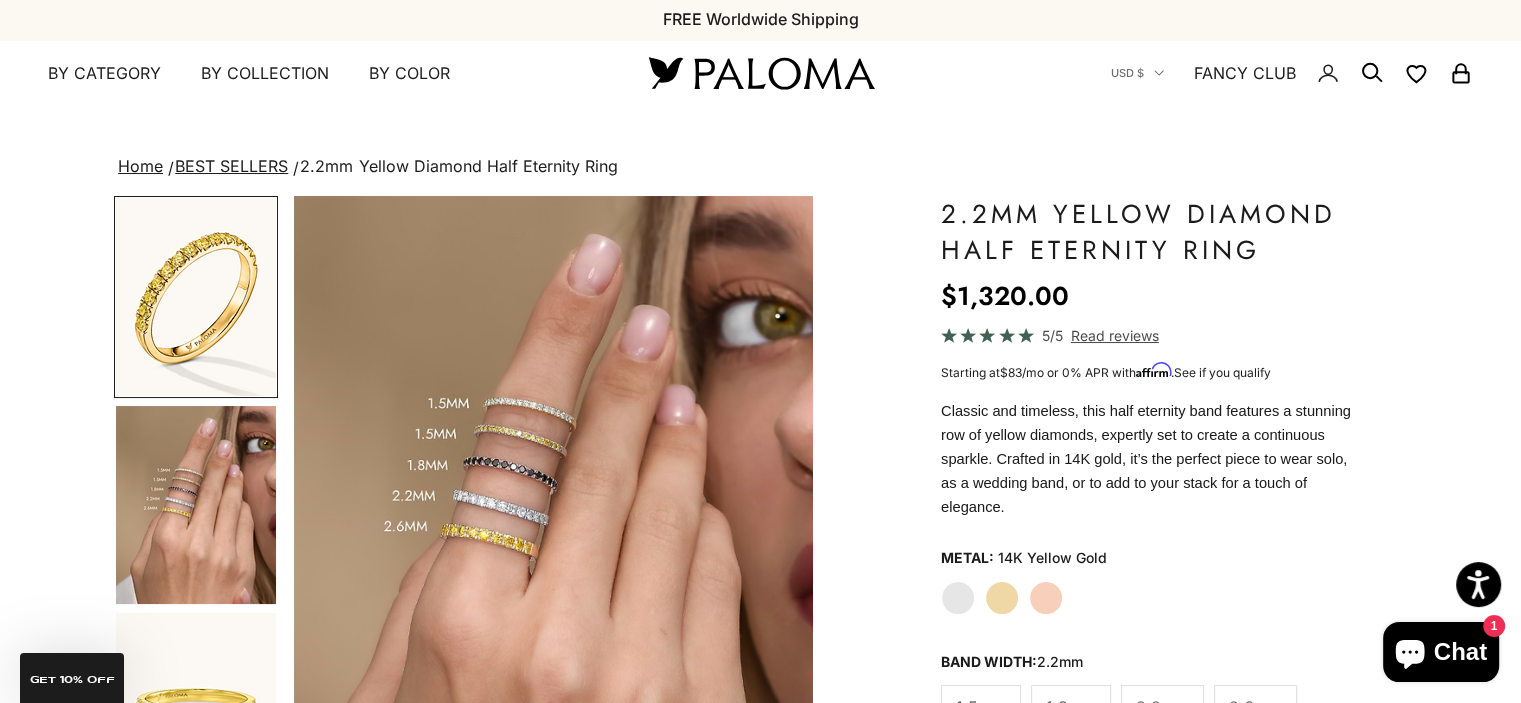scroll, scrollTop: 0, scrollLeft: 0, axis: both 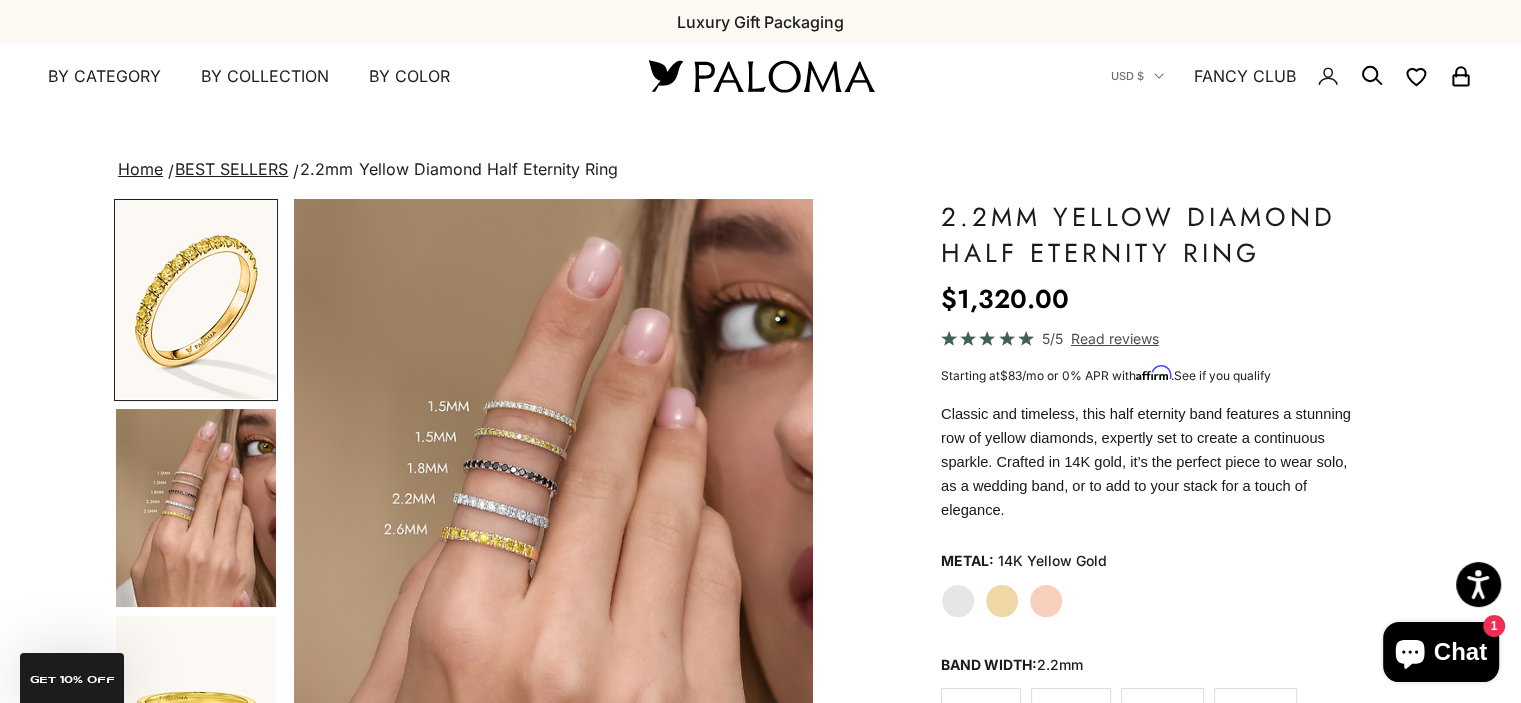 click at bounding box center (553, 519) 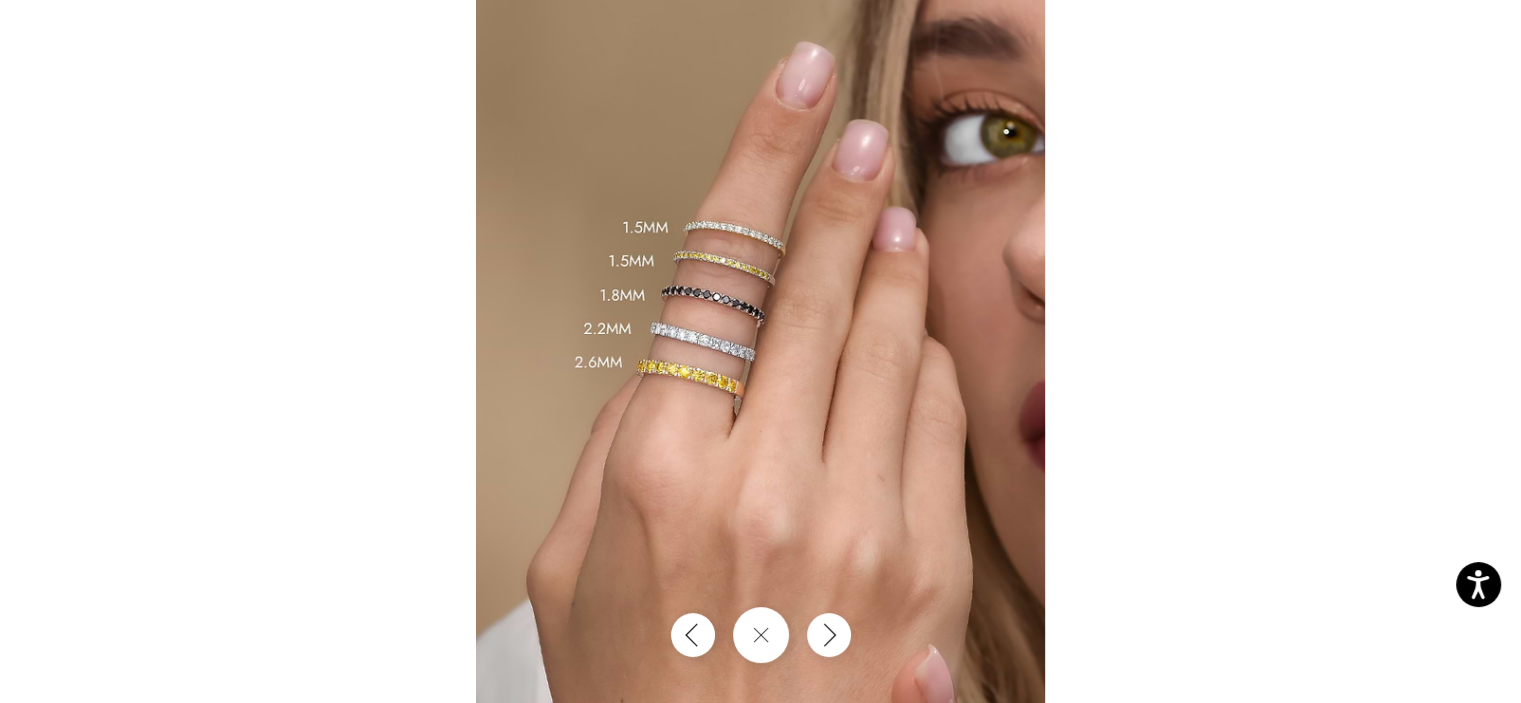 click at bounding box center [760, 351] 